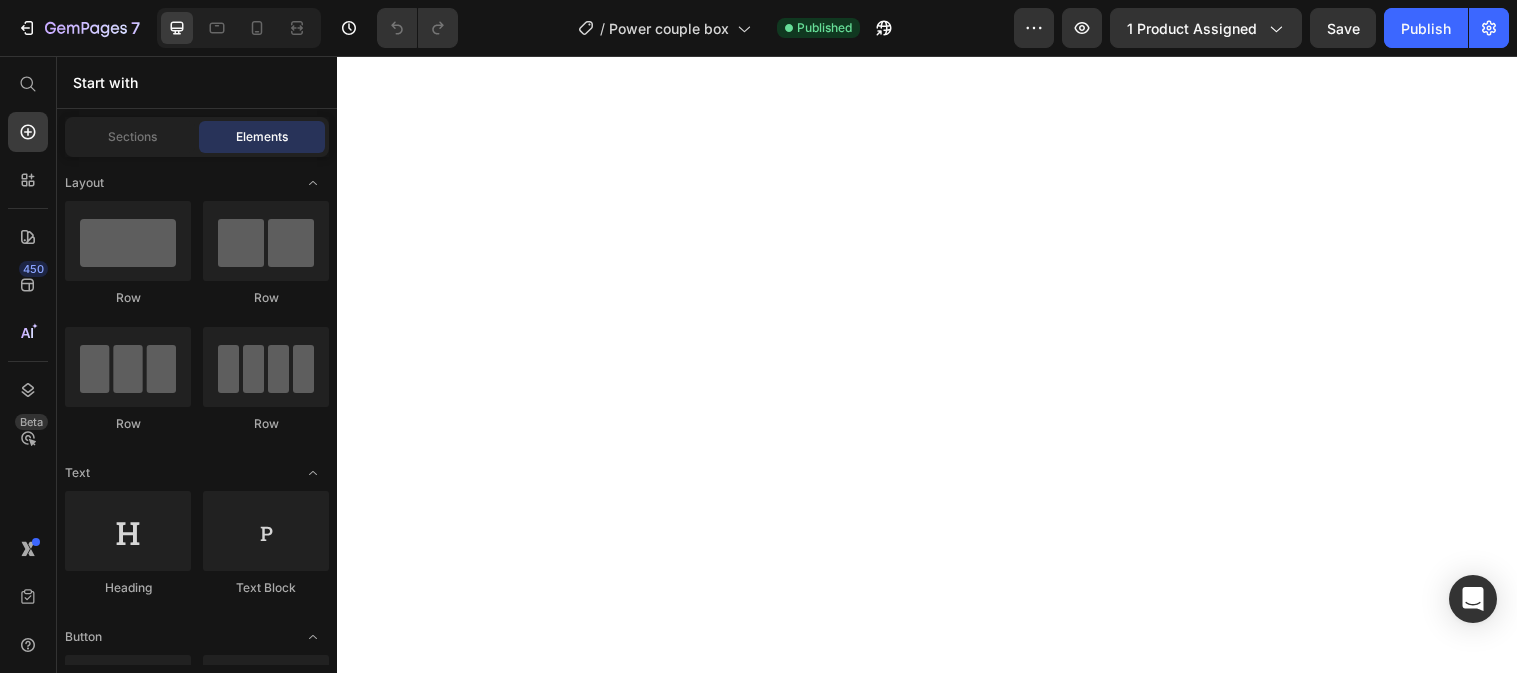 scroll, scrollTop: 0, scrollLeft: 0, axis: both 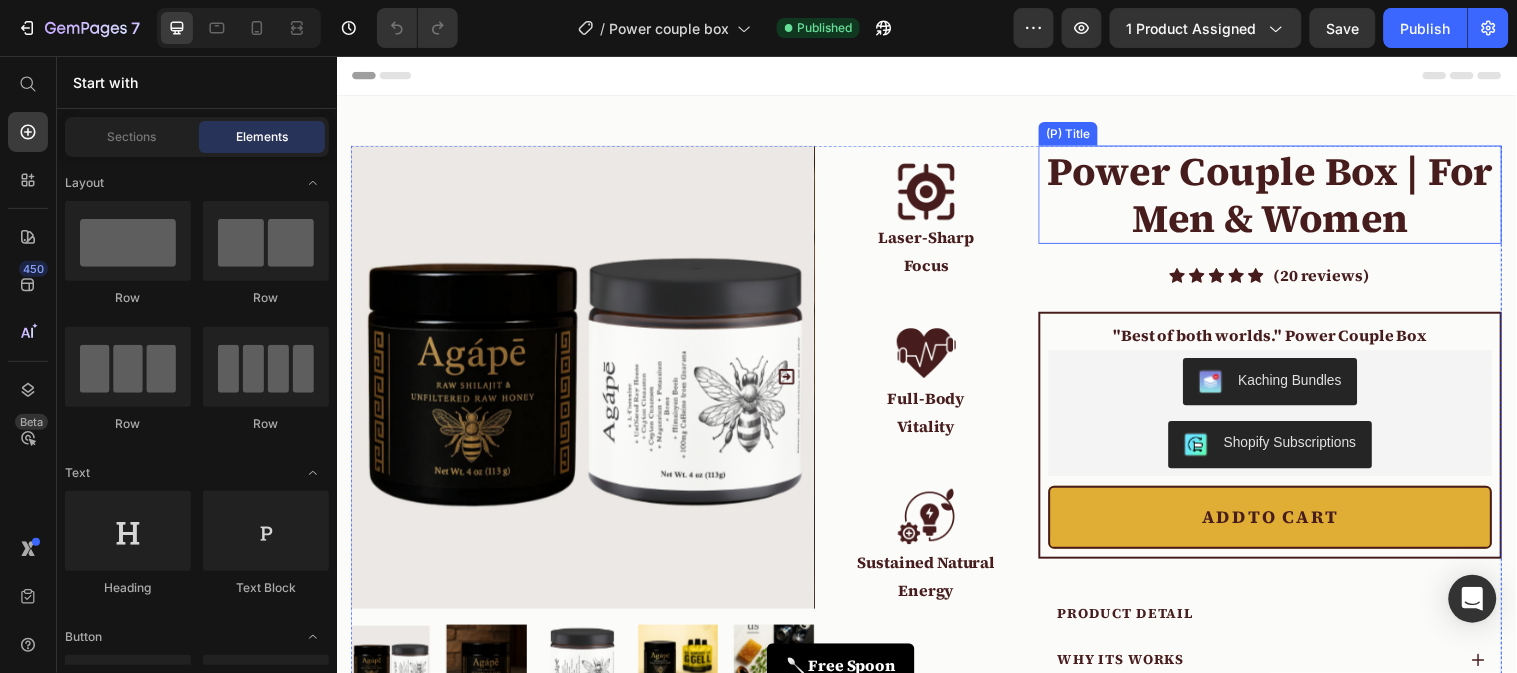 click on "[PRODUCT] Box | For Men & Women" at bounding box center (1285, 196) 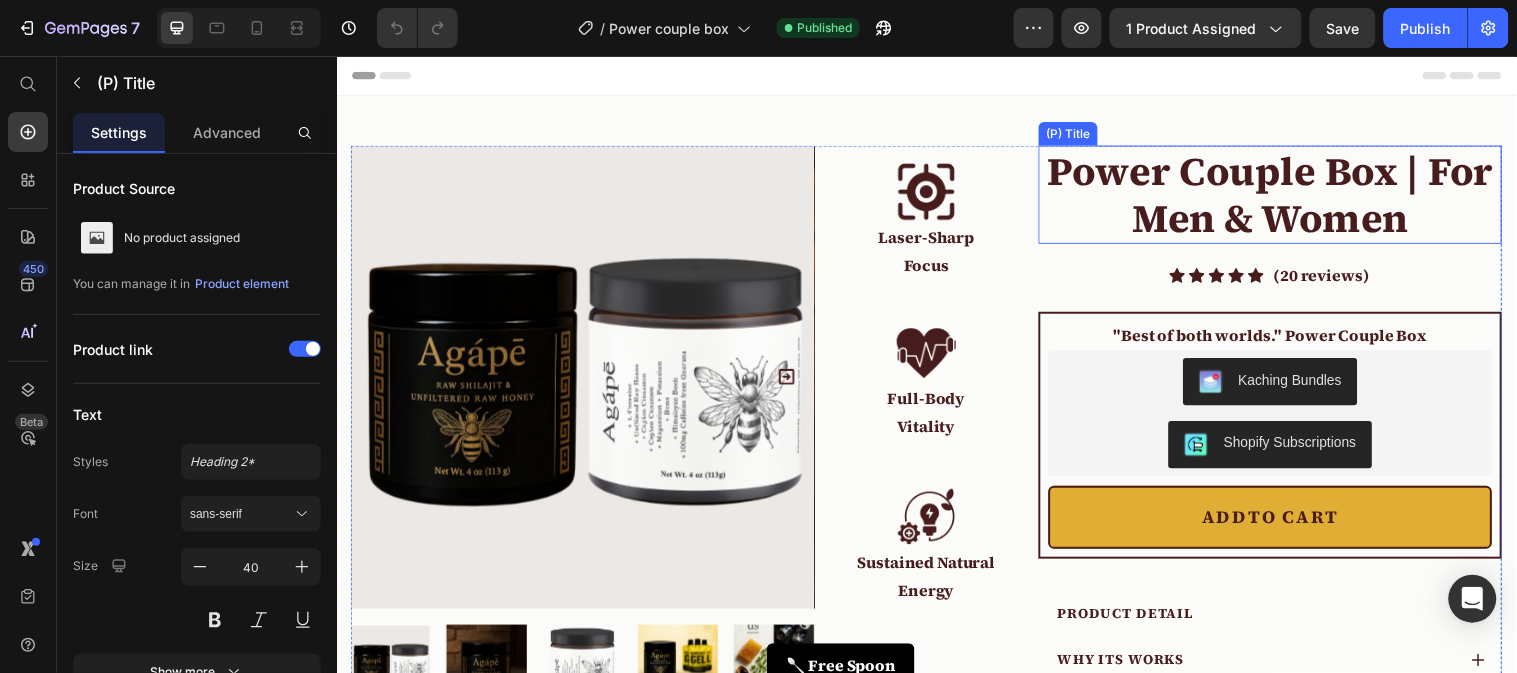click on "[PRODUCT] Box | For Men & Women" at bounding box center (1285, 196) 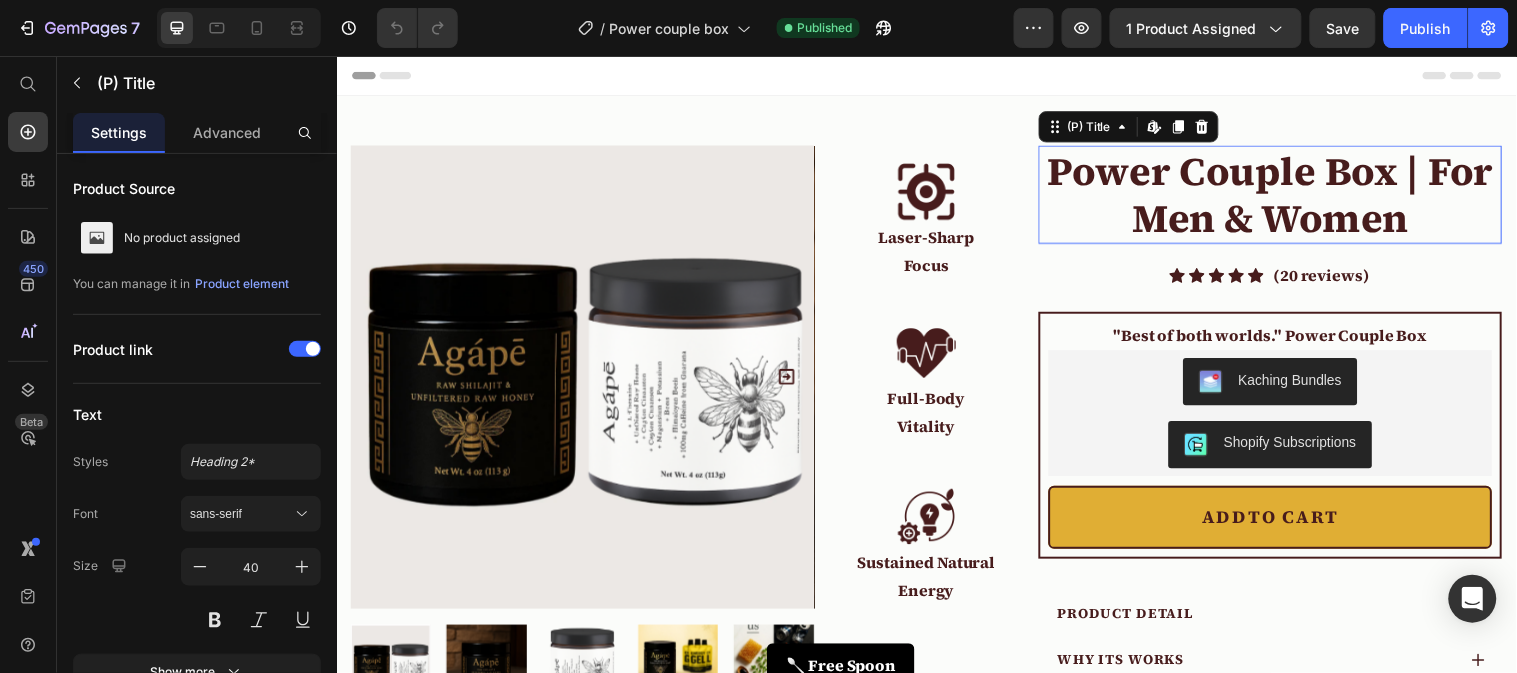 click on "[PRODUCT] Box | For Men & Women" at bounding box center [1285, 196] 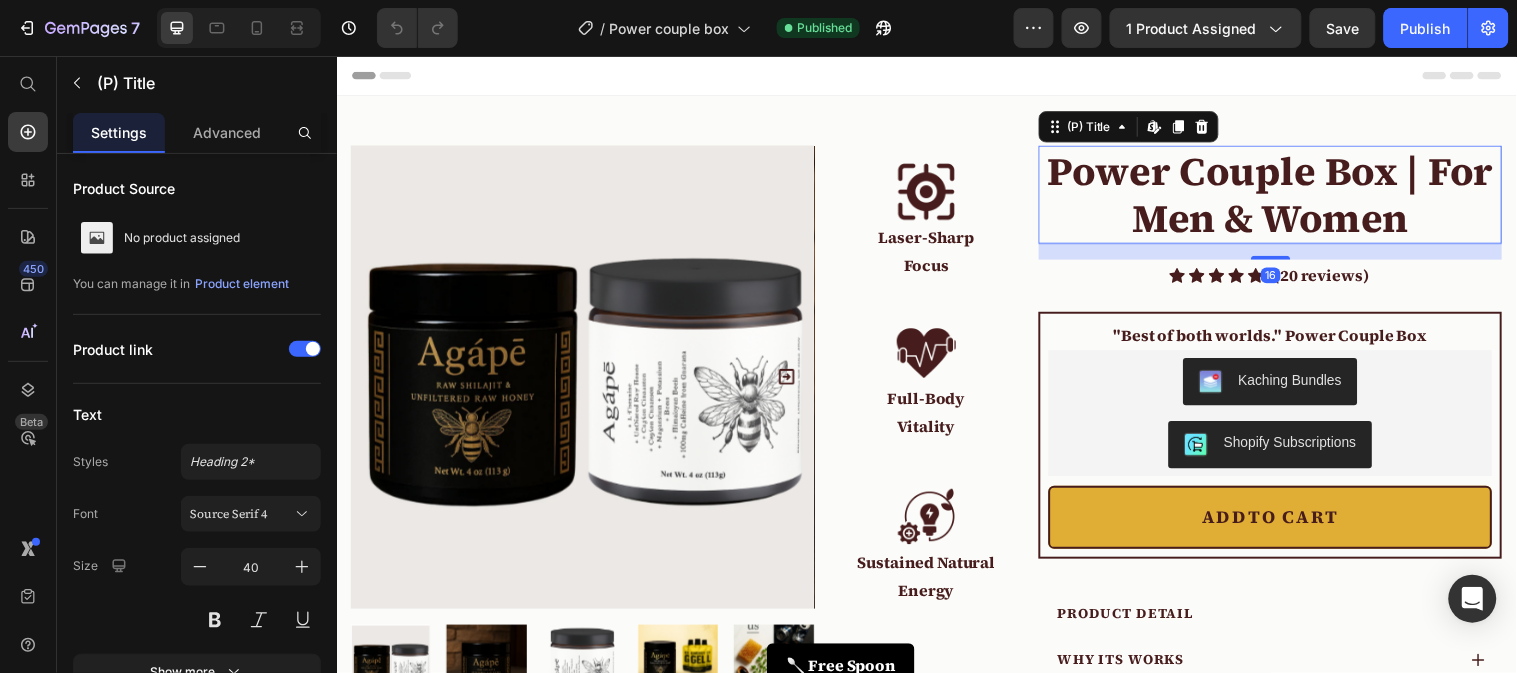 click on "[PRODUCT] Box | For Men & Women" at bounding box center [1285, 196] 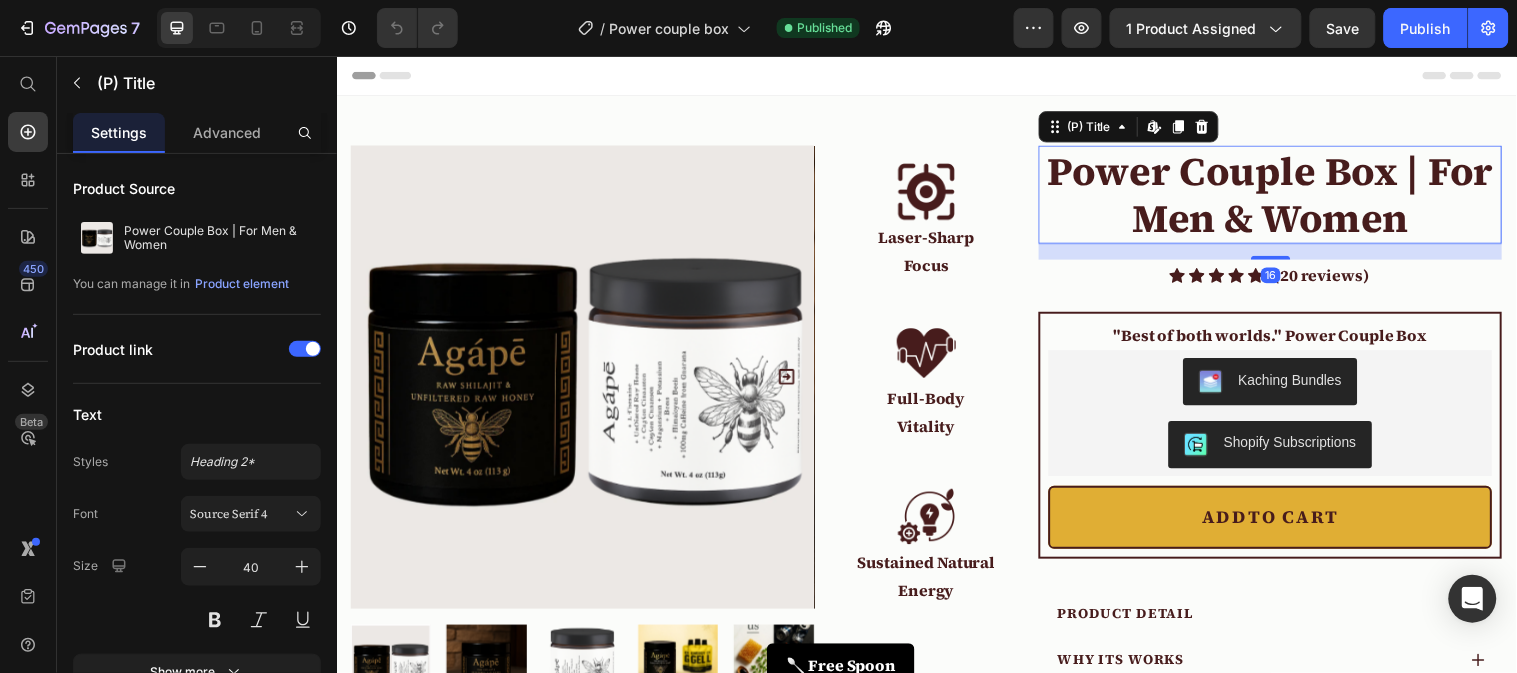 click on "[PRODUCT] Box | For Men & Women" at bounding box center [1285, 196] 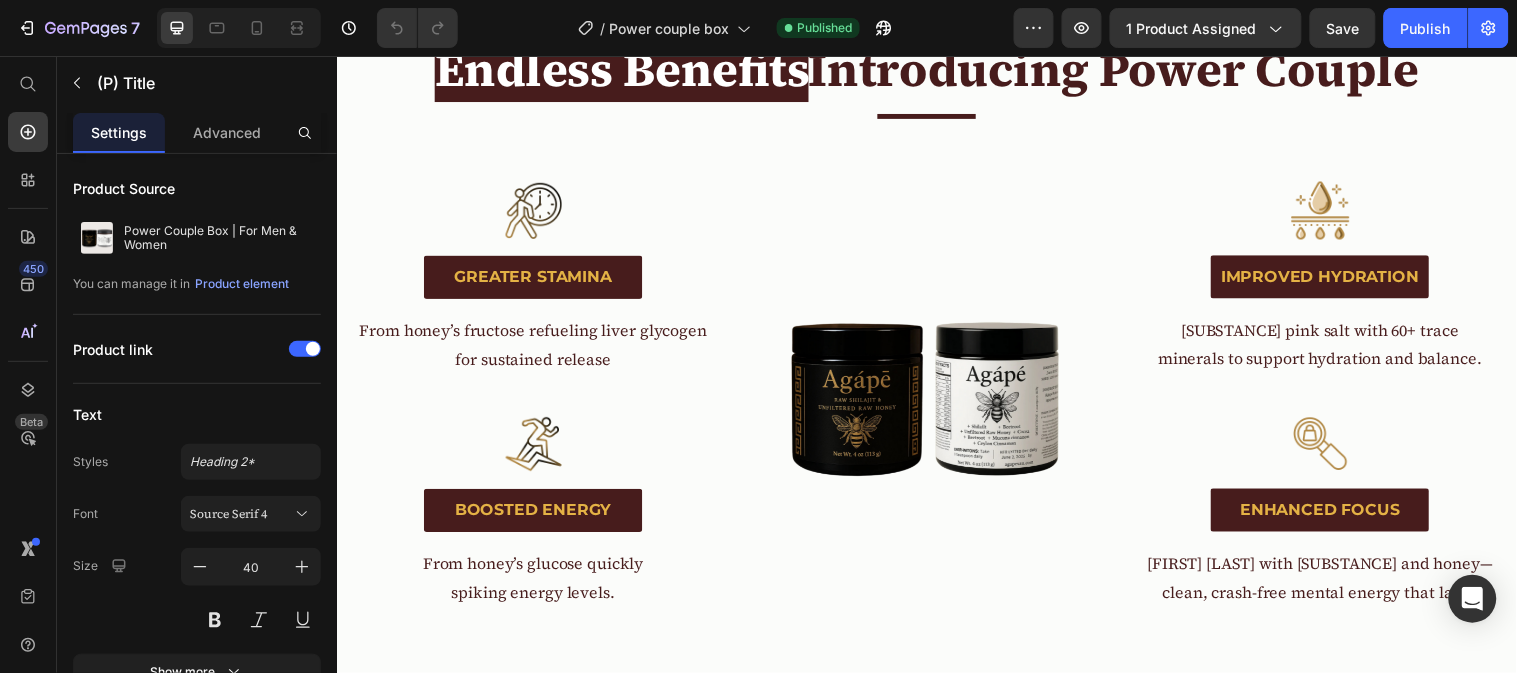 scroll, scrollTop: 1555, scrollLeft: 0, axis: vertical 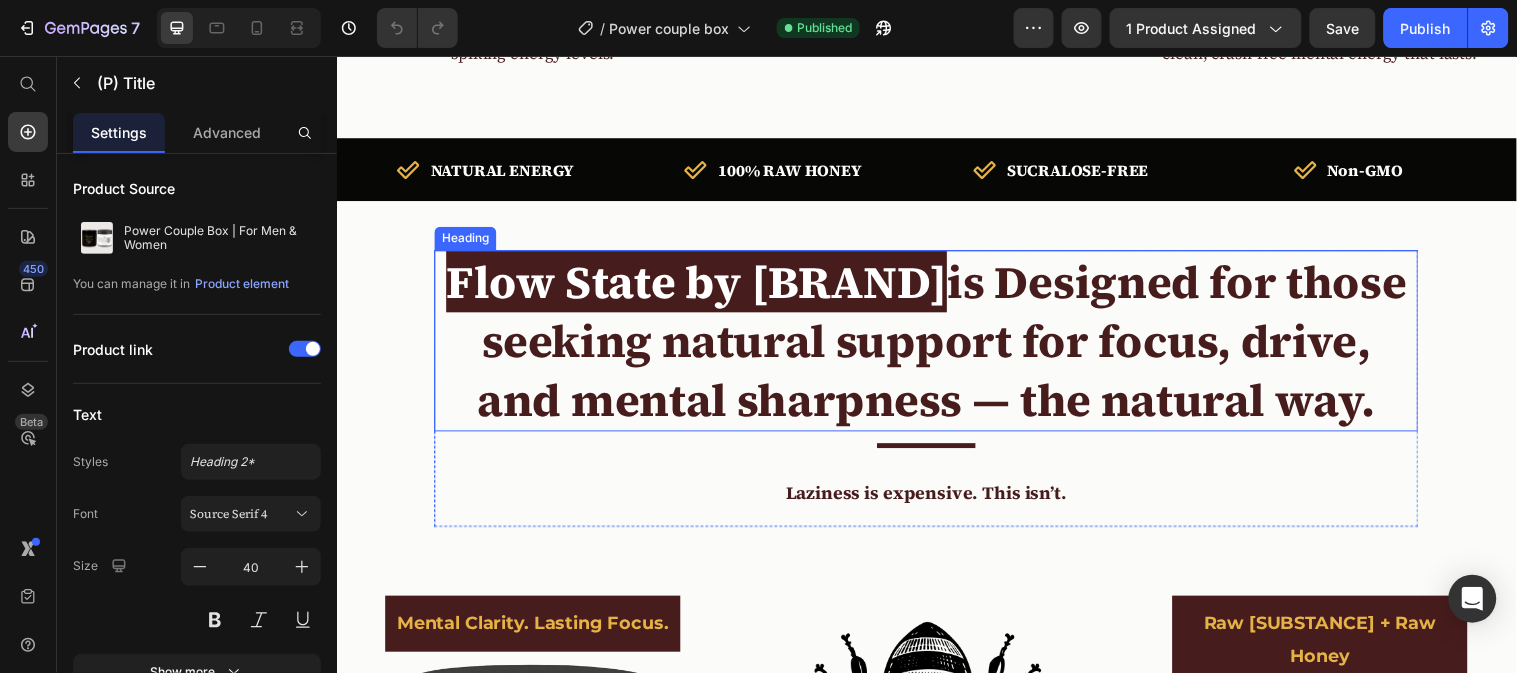 click on "[PRODUCT] by [BRAND]" at bounding box center [702, 284] 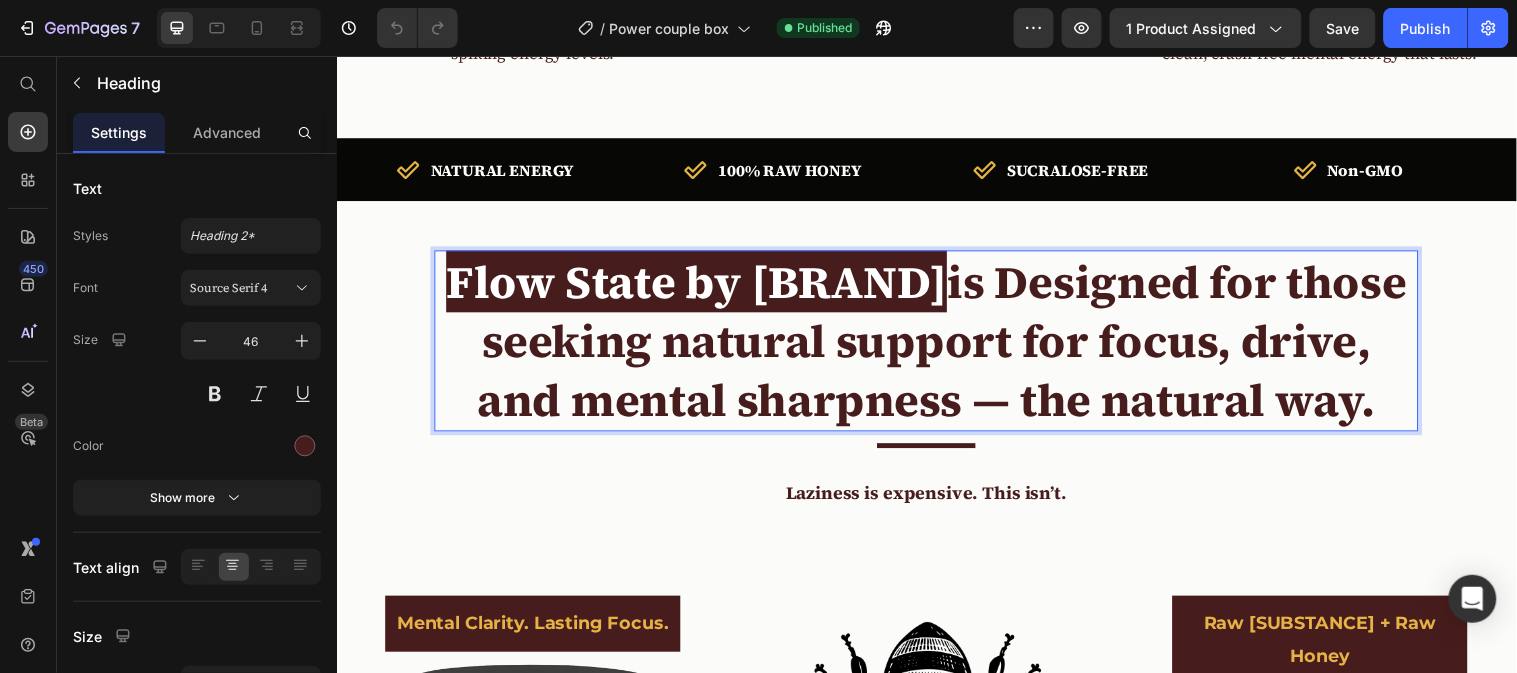 click on "[PRODUCT] by [BRAND]" at bounding box center [702, 284] 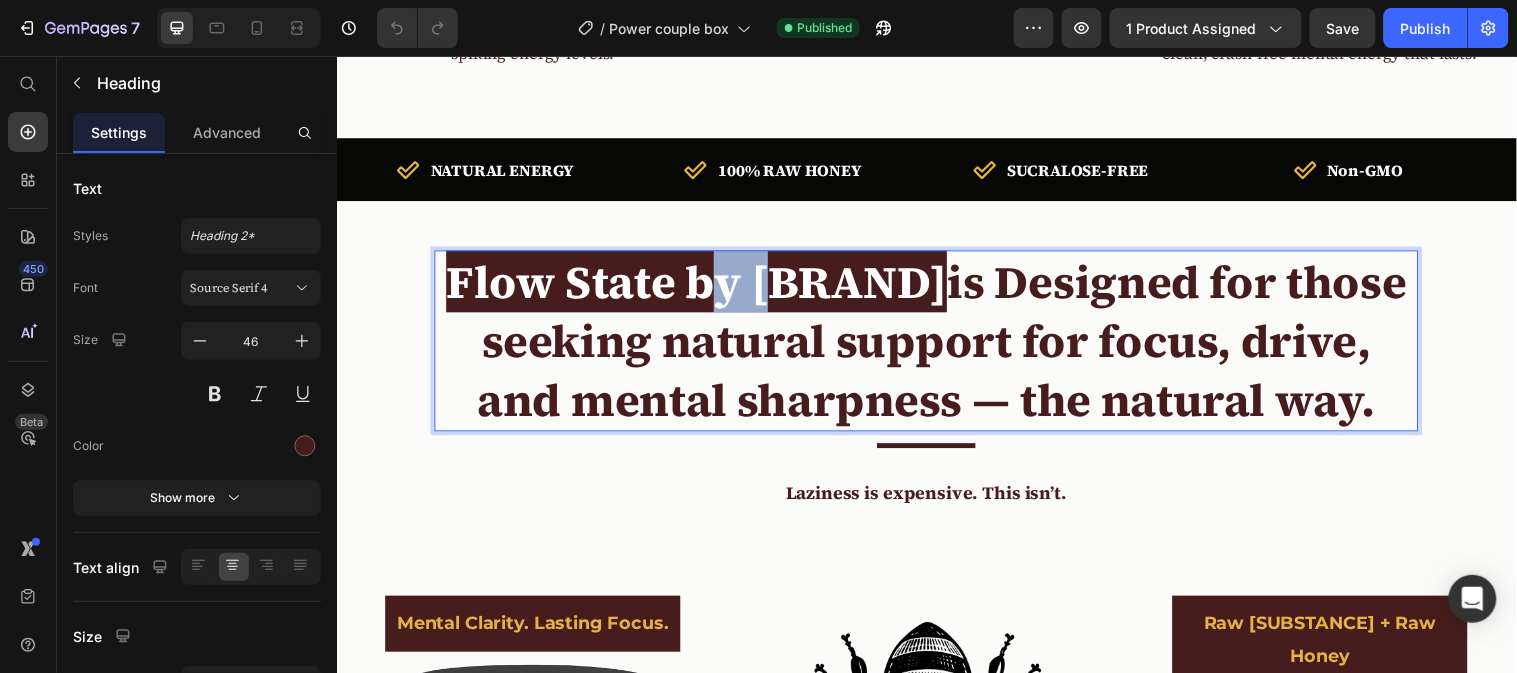 click on "[PRODUCT] by [BRAND]" at bounding box center (702, 284) 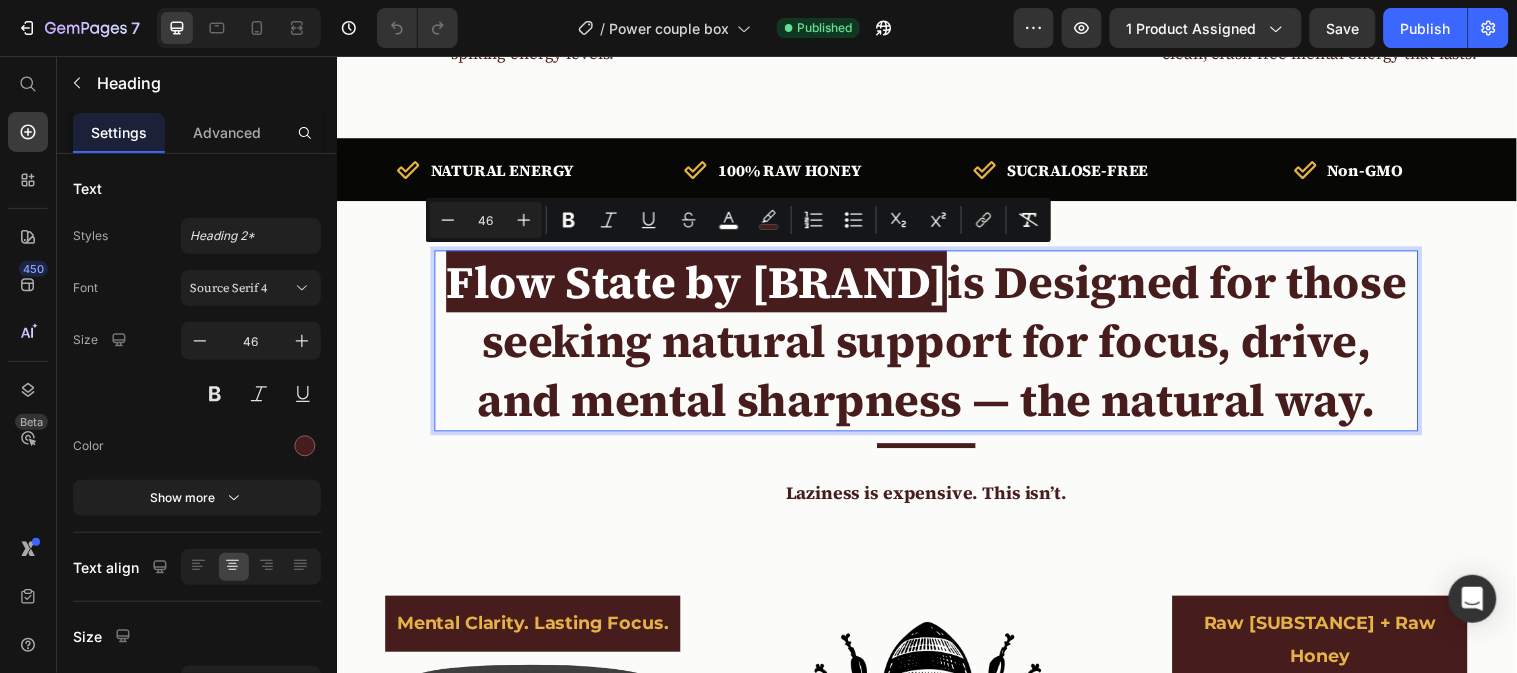 click on "[PRODUCT] by [BRAND]" at bounding box center (702, 284) 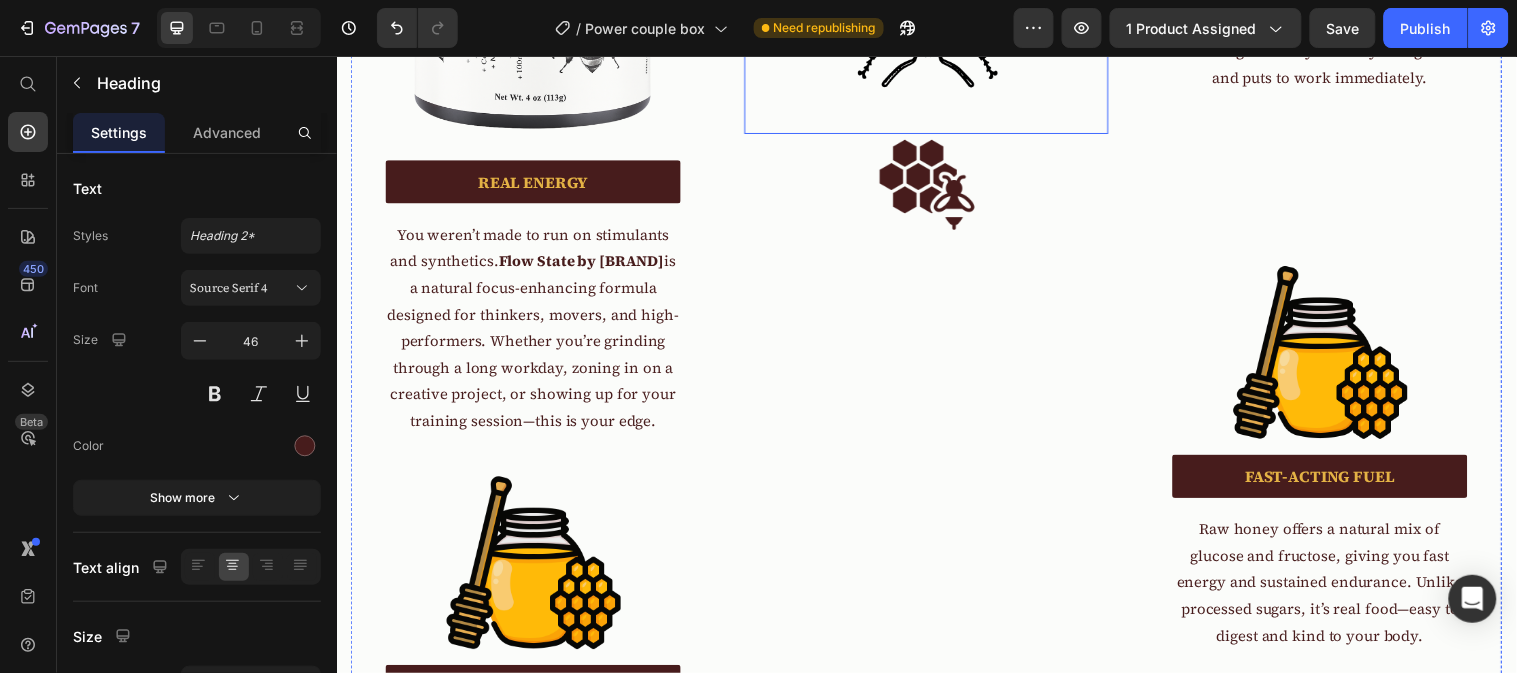 scroll, scrollTop: 2444, scrollLeft: 0, axis: vertical 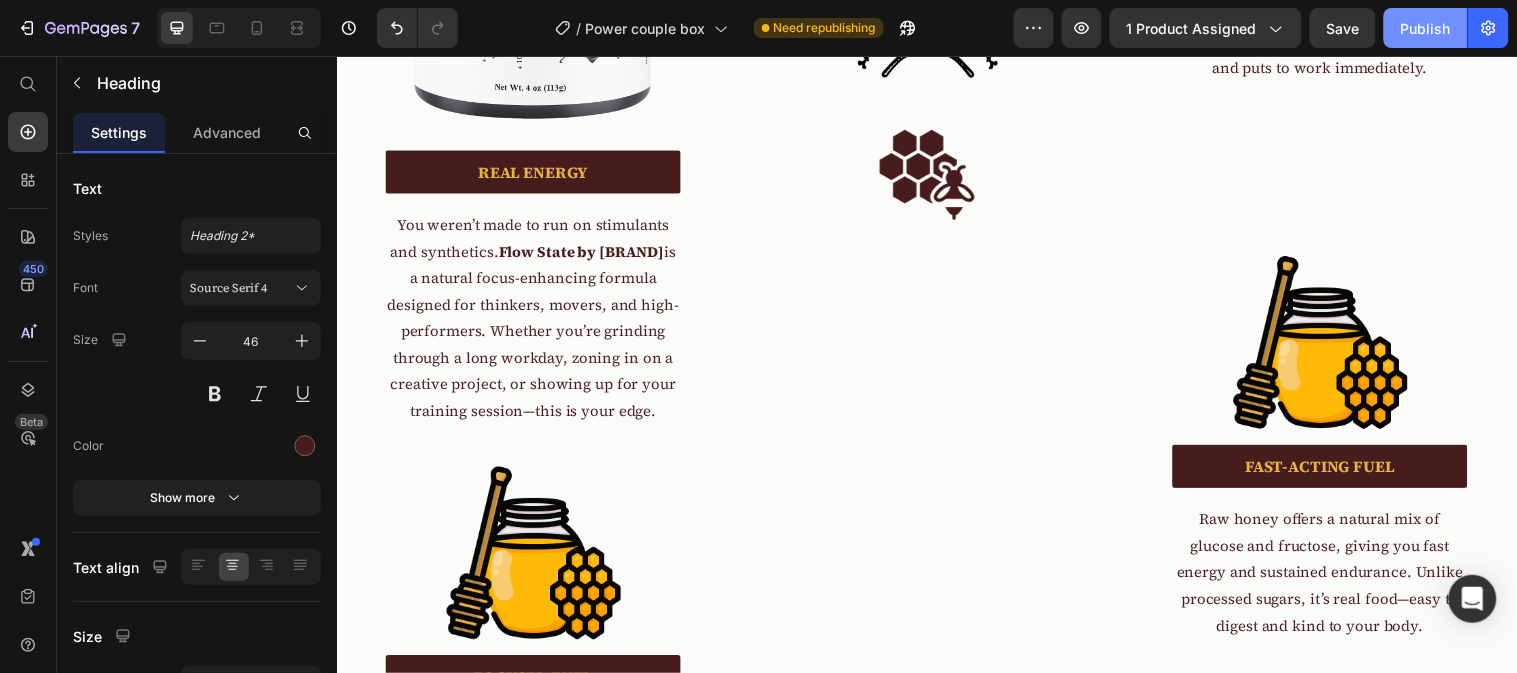 click on "Publish" at bounding box center [1426, 28] 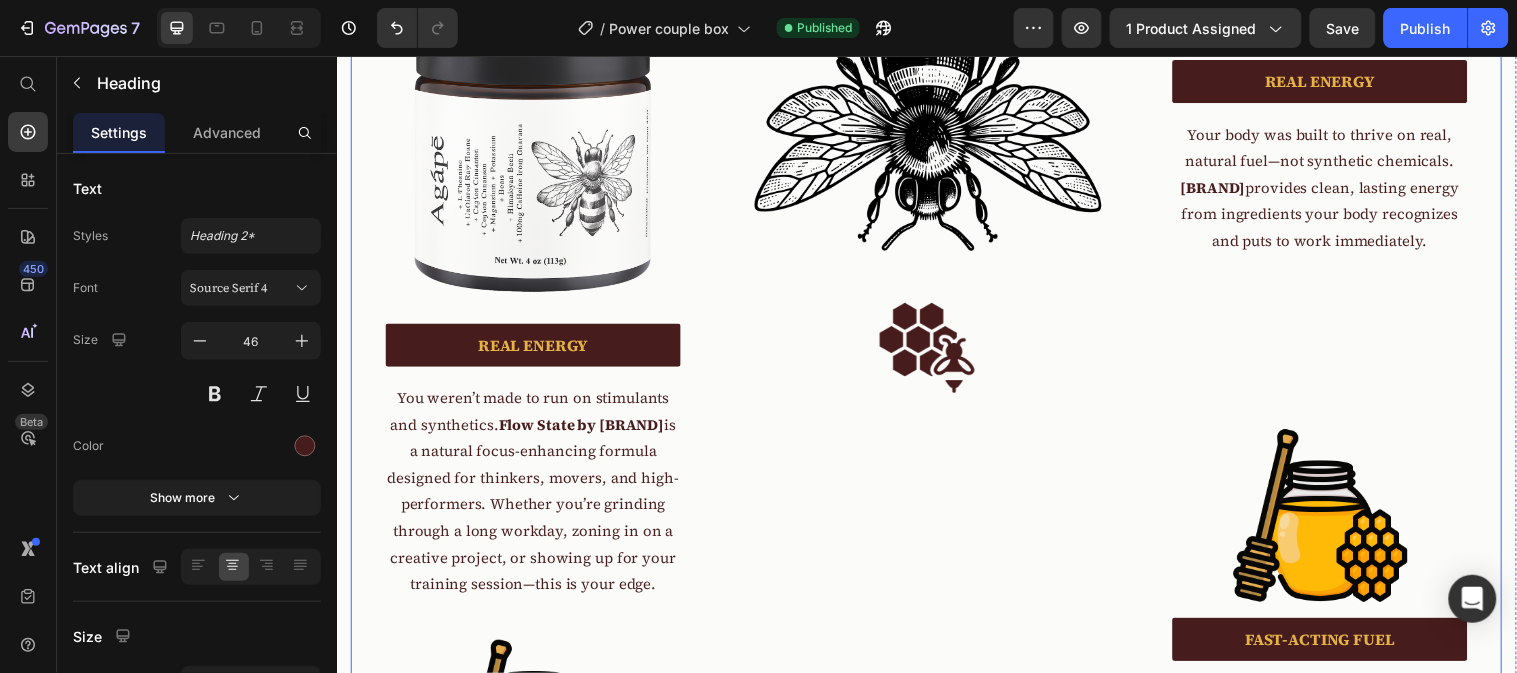 scroll, scrollTop: 2222, scrollLeft: 0, axis: vertical 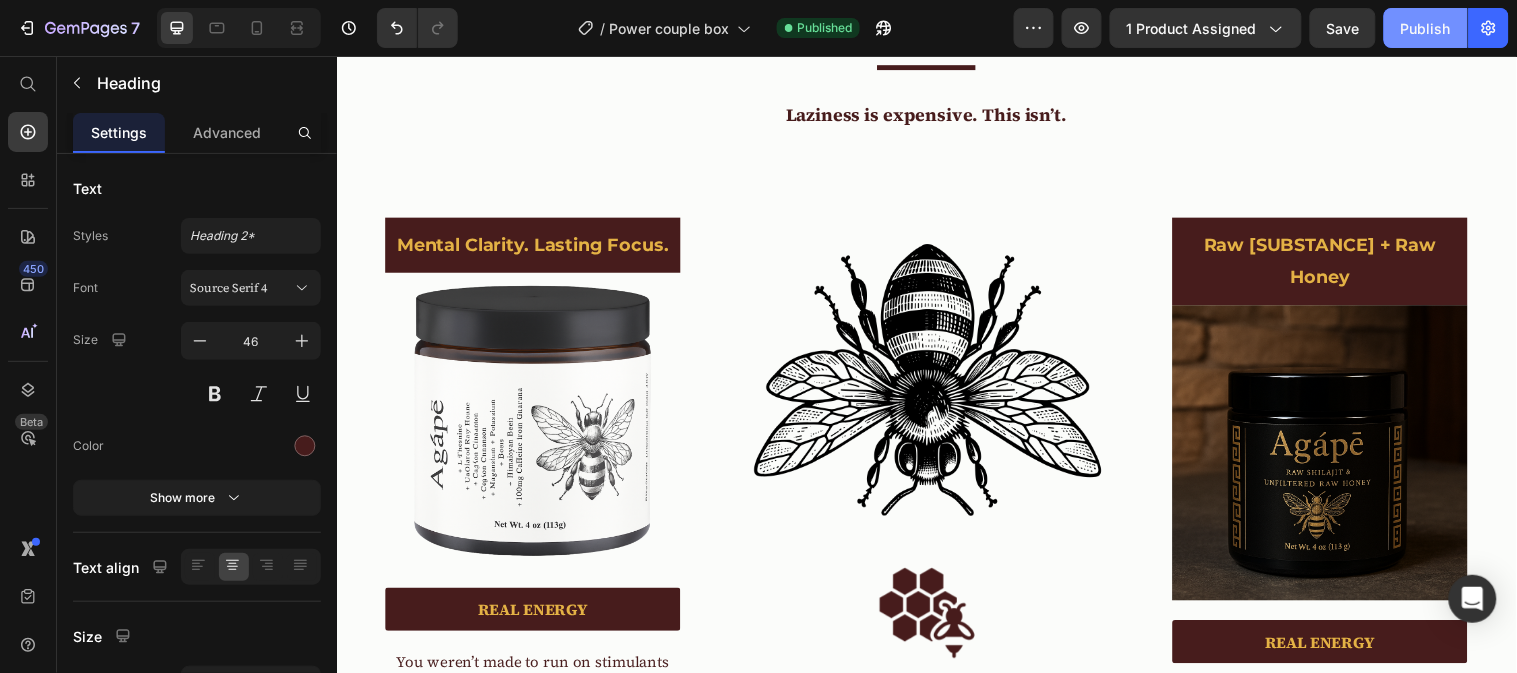click on "Publish" at bounding box center (1426, 28) 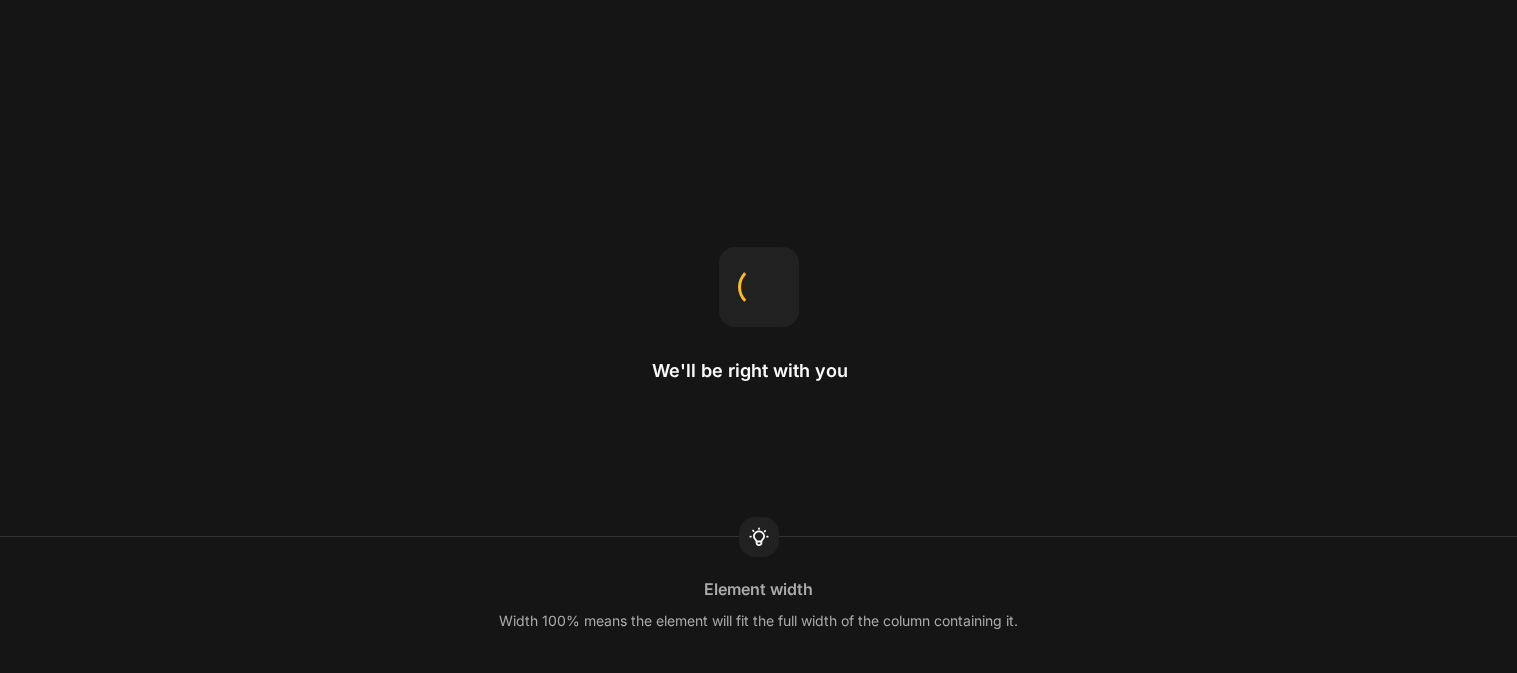 scroll, scrollTop: 0, scrollLeft: 0, axis: both 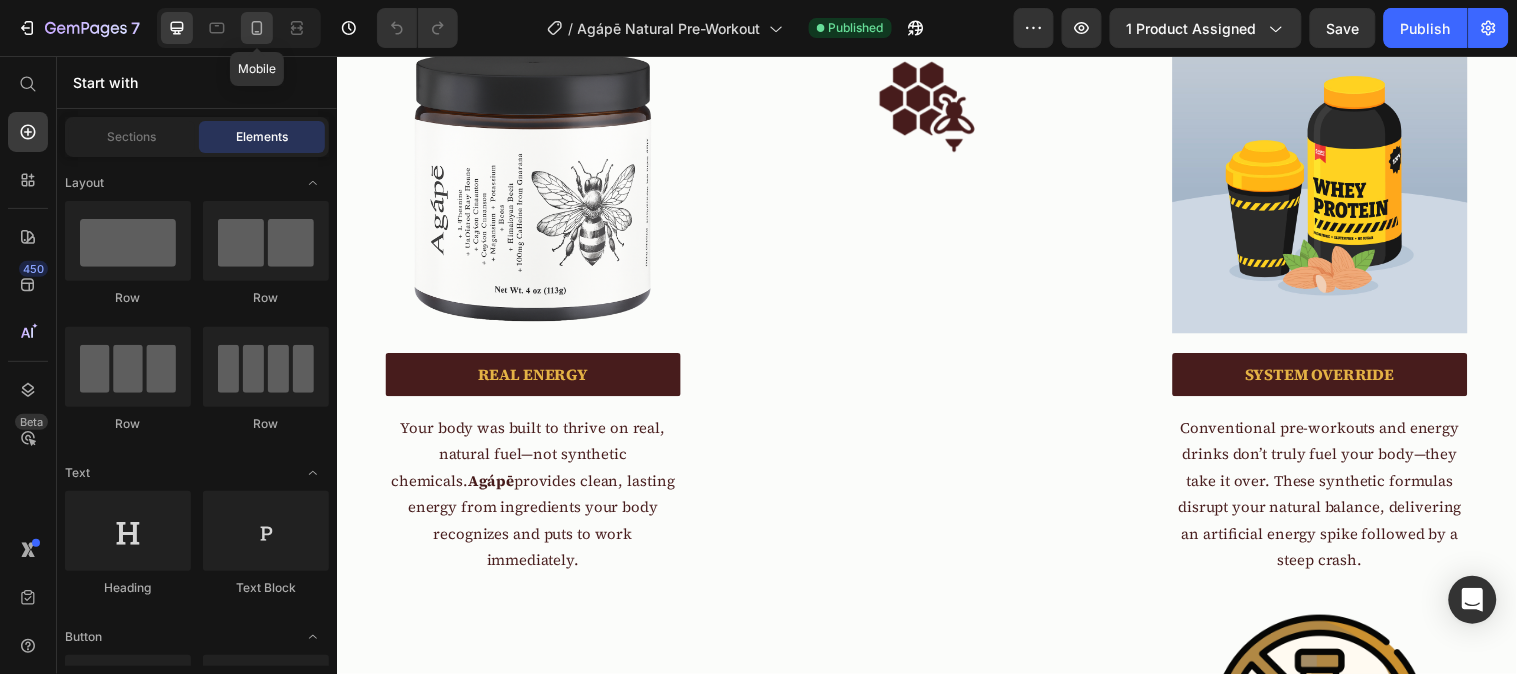 click 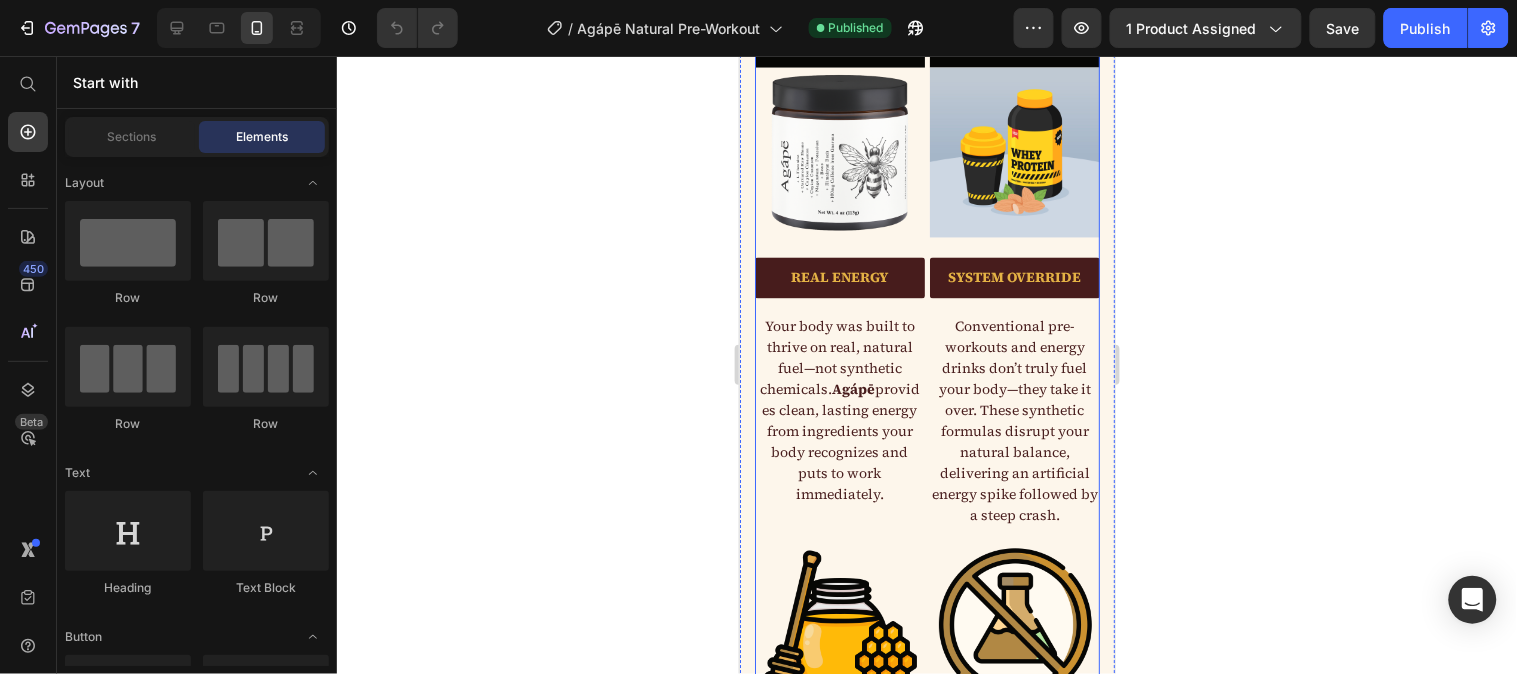 scroll, scrollTop: 2747, scrollLeft: 0, axis: vertical 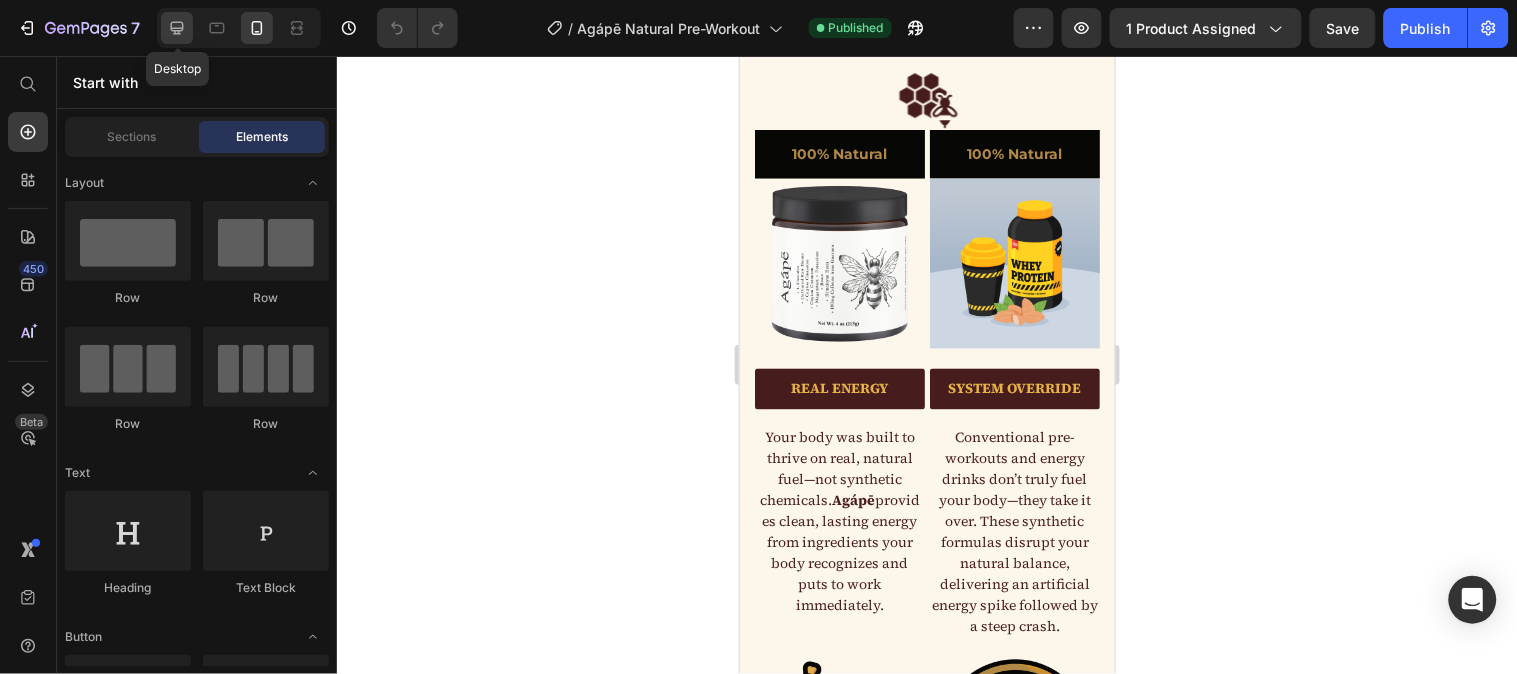 click 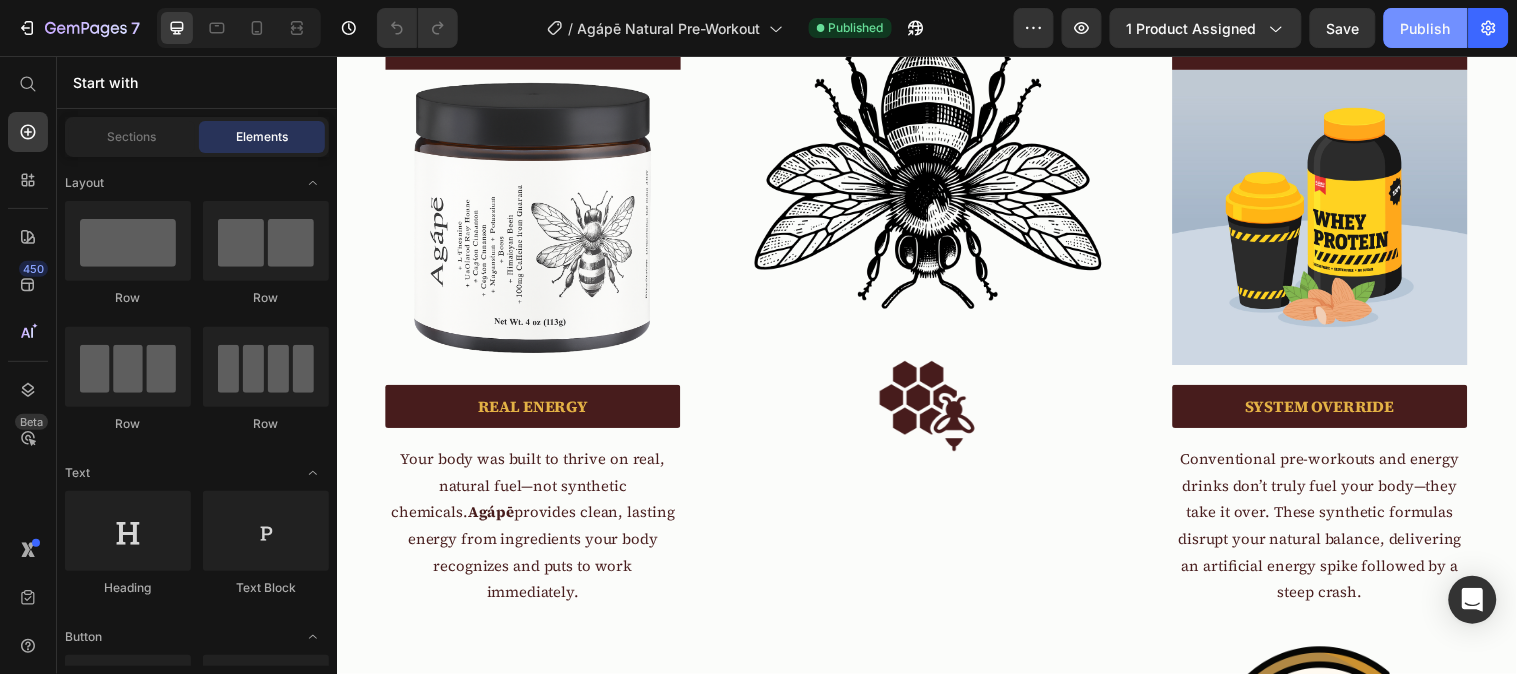 scroll, scrollTop: 5807, scrollLeft: 0, axis: vertical 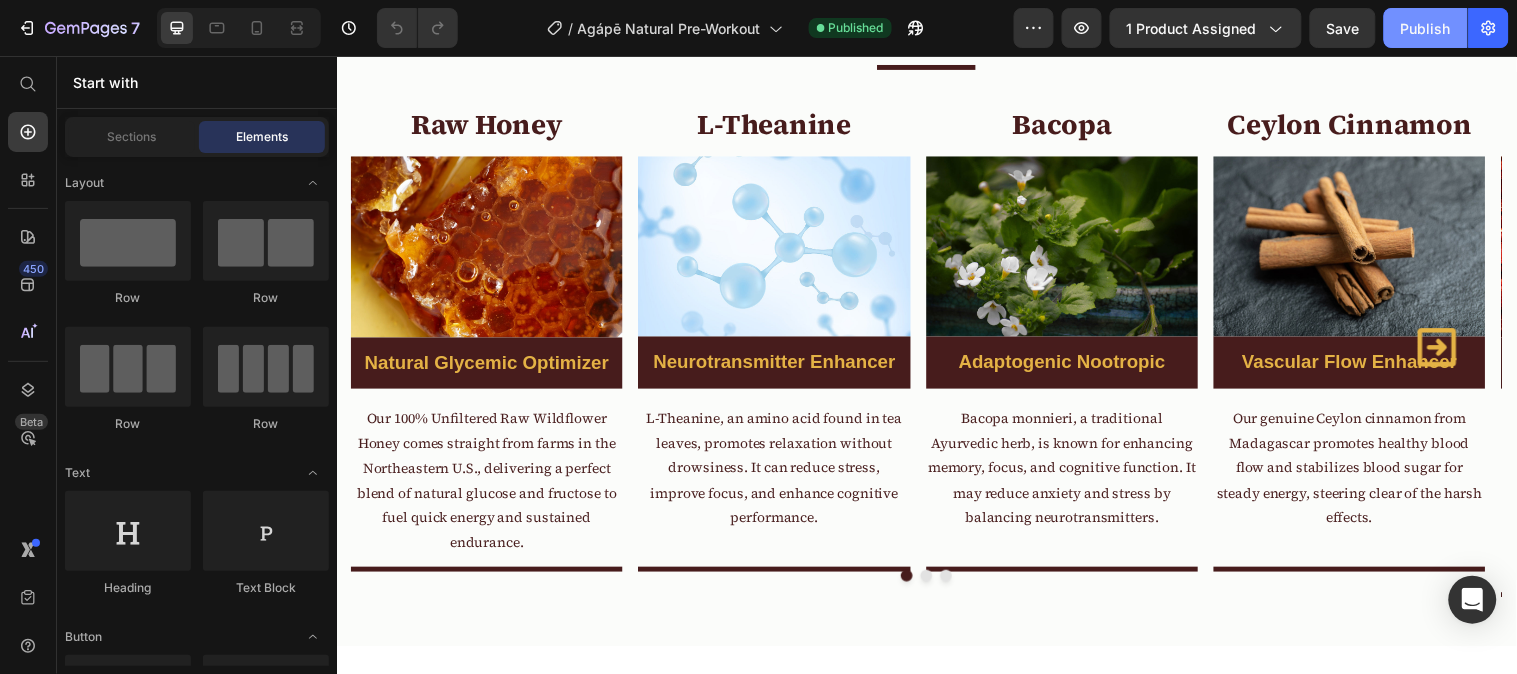 click on "Publish" 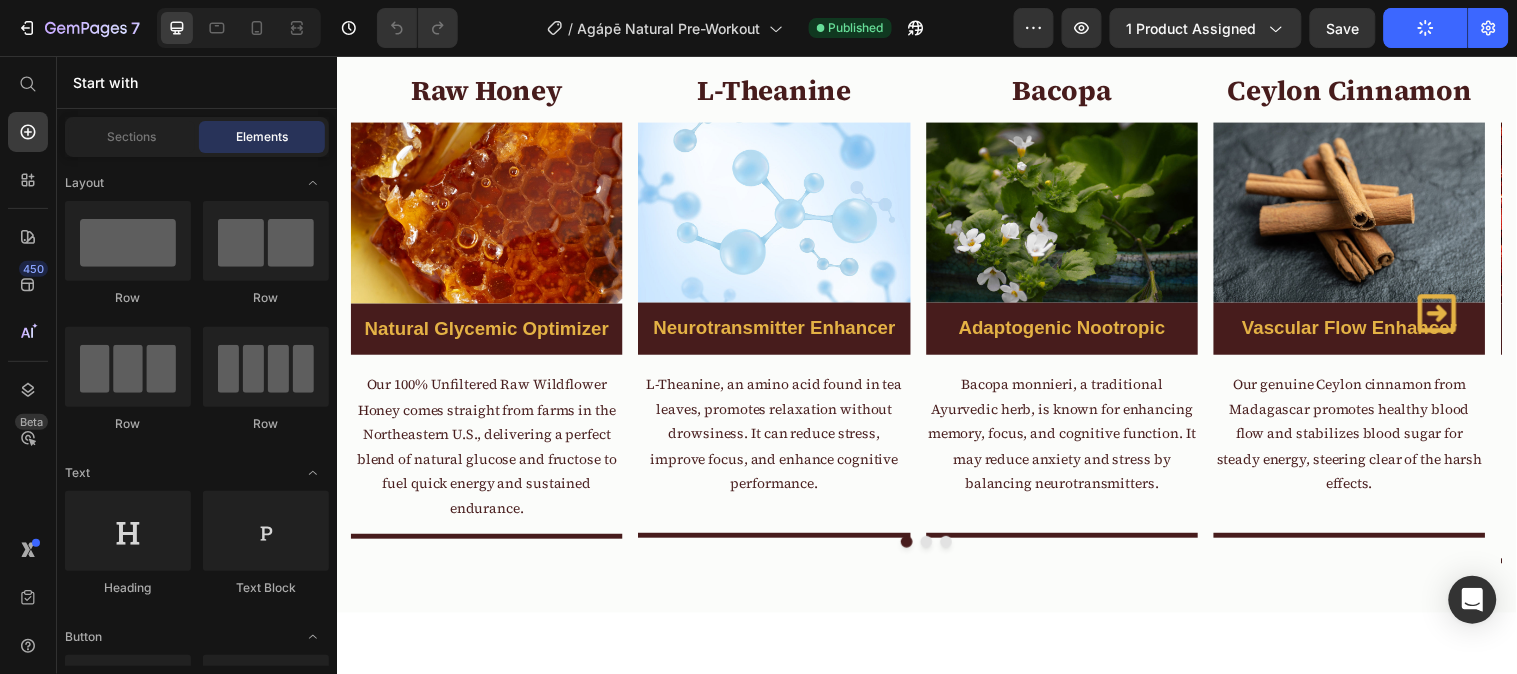 scroll, scrollTop: 6141, scrollLeft: 0, axis: vertical 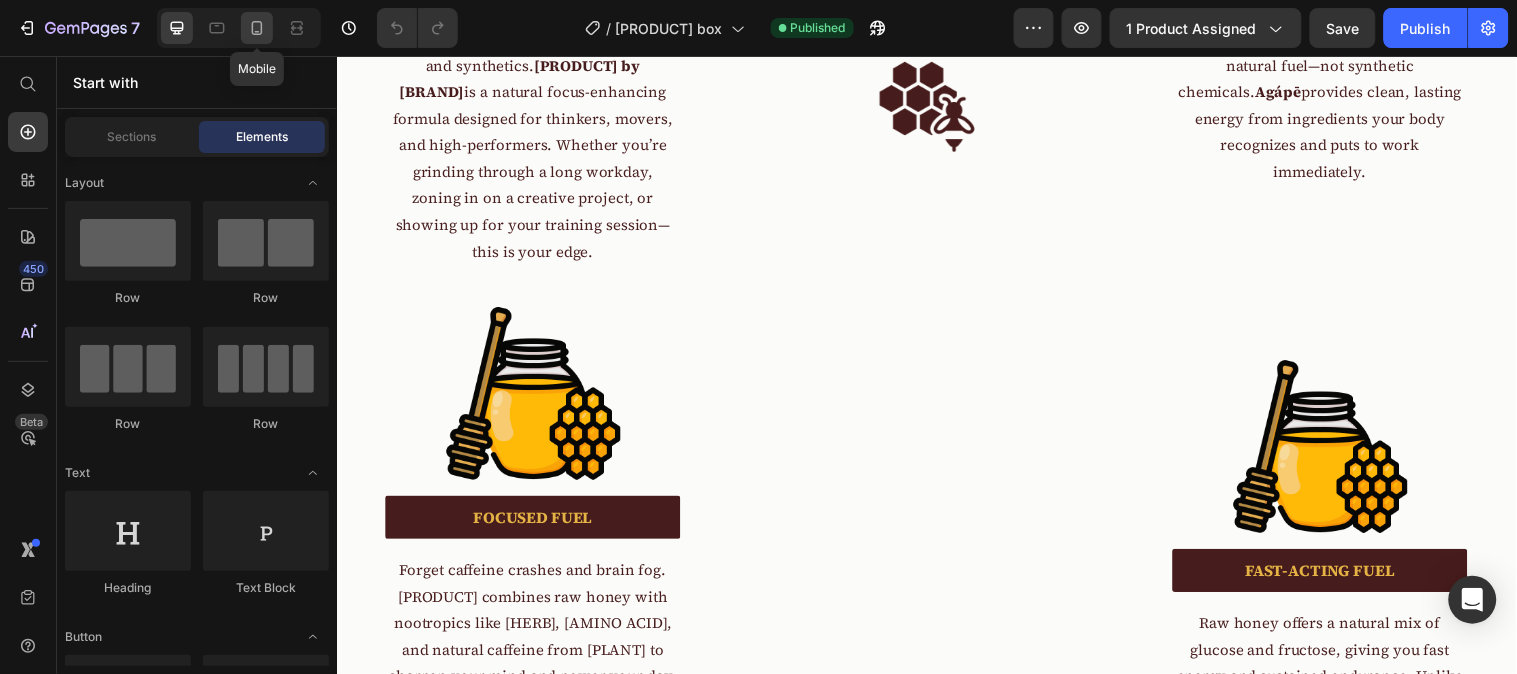 click 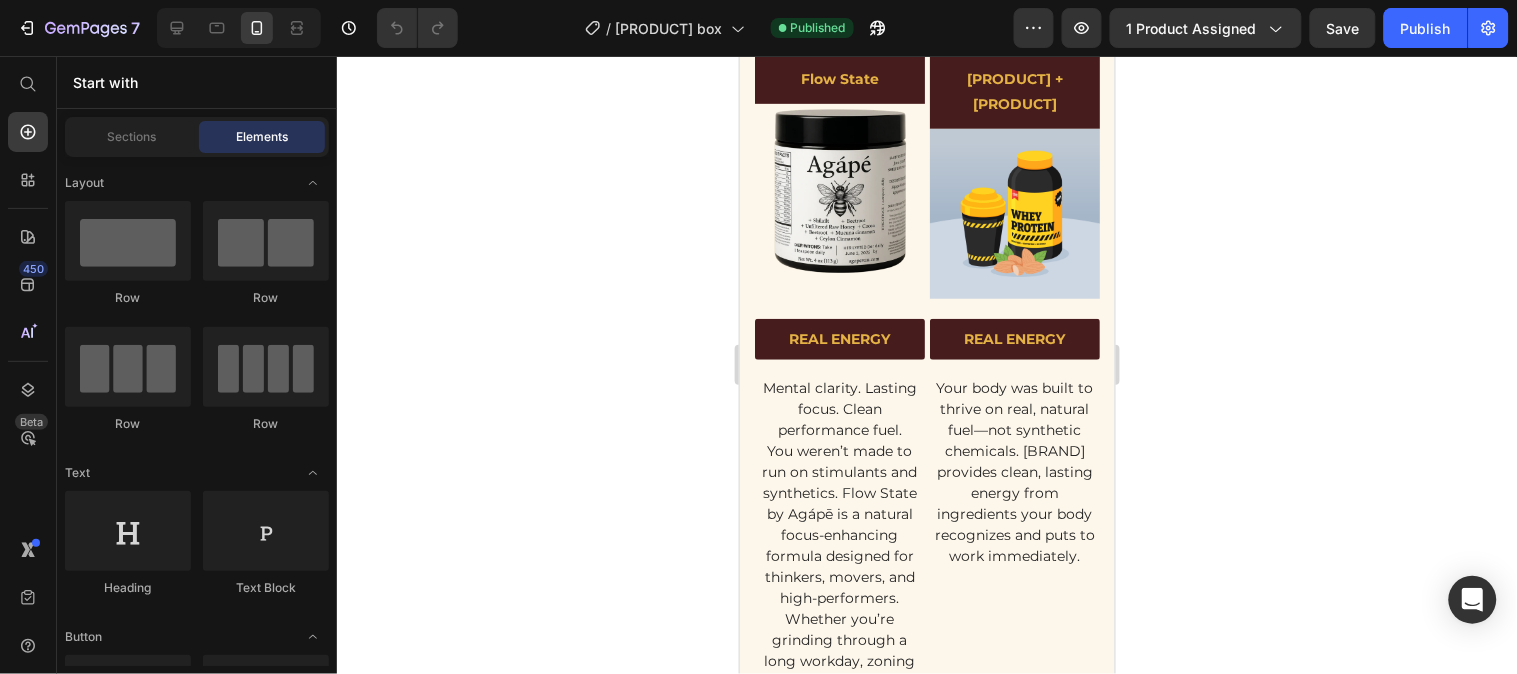 scroll, scrollTop: 2202, scrollLeft: 0, axis: vertical 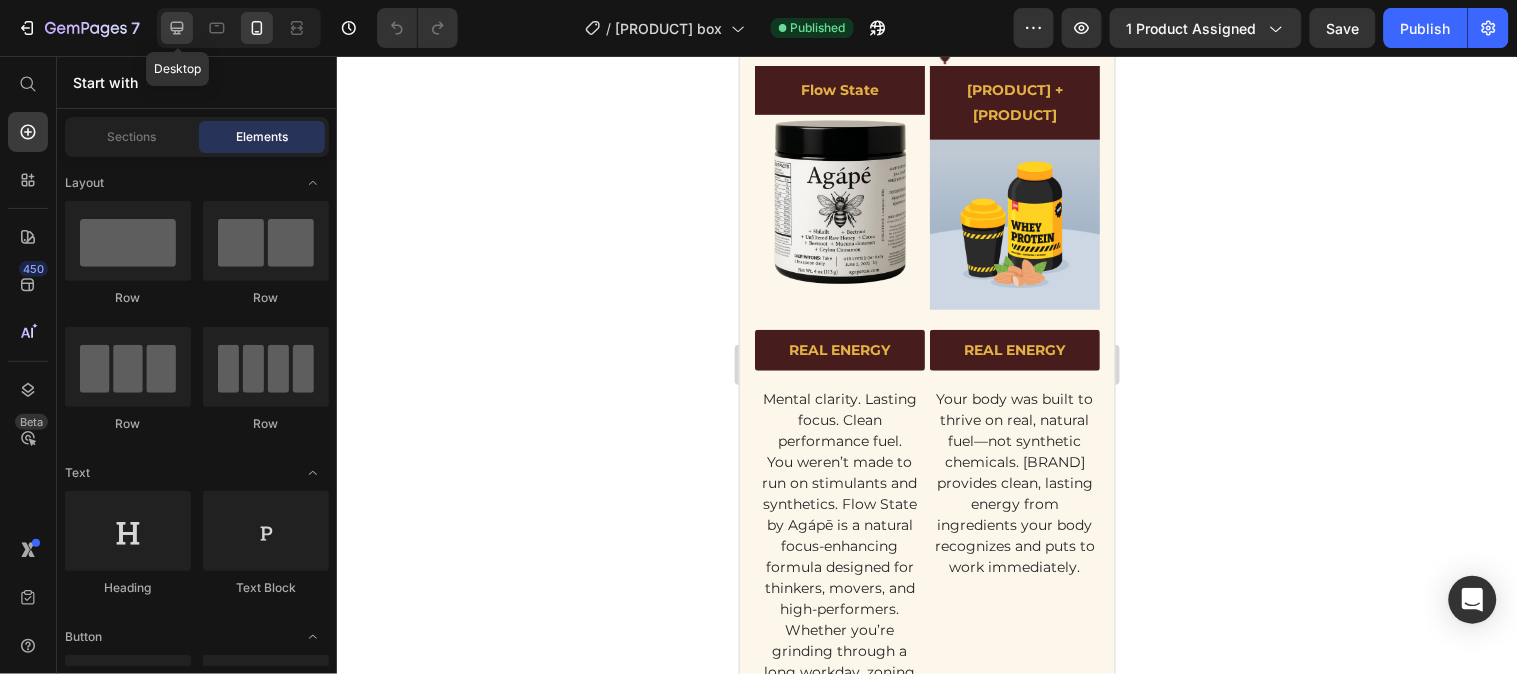 click 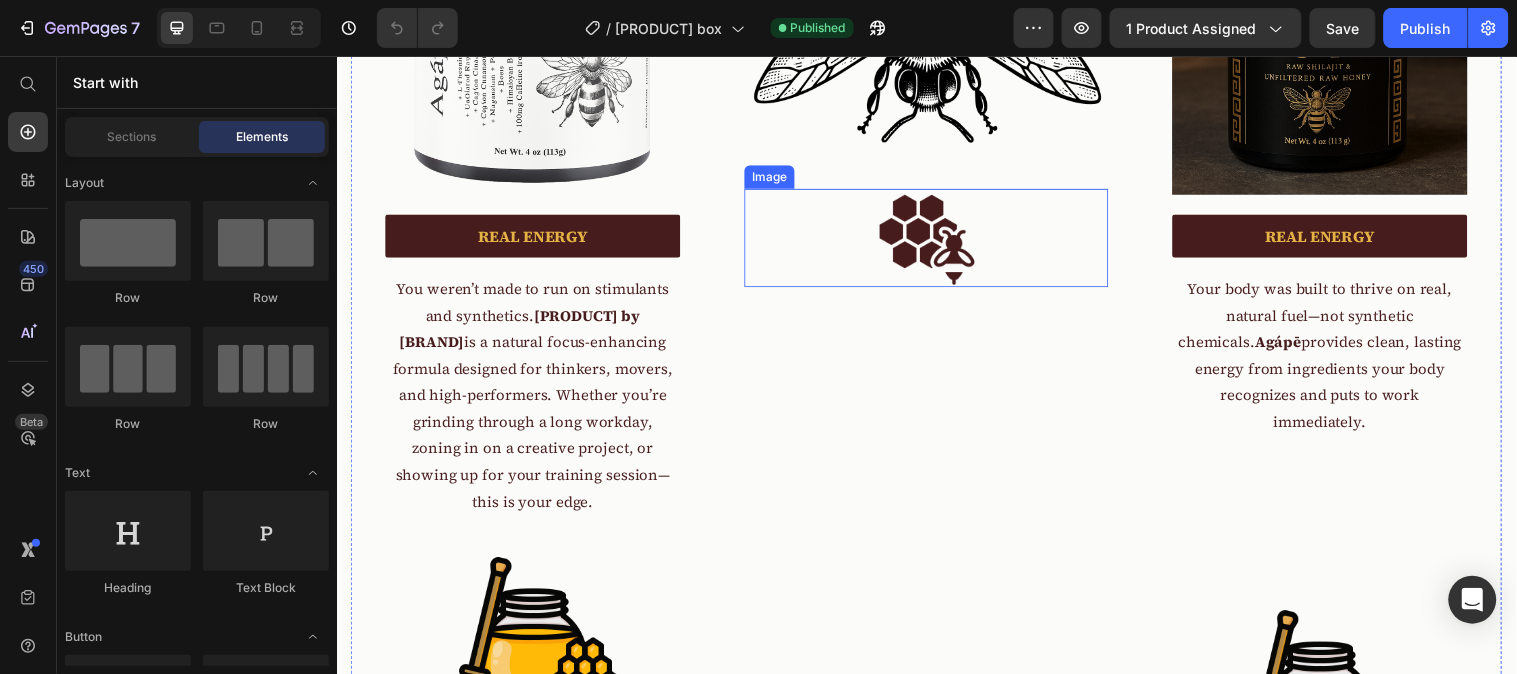scroll, scrollTop: 1928, scrollLeft: 0, axis: vertical 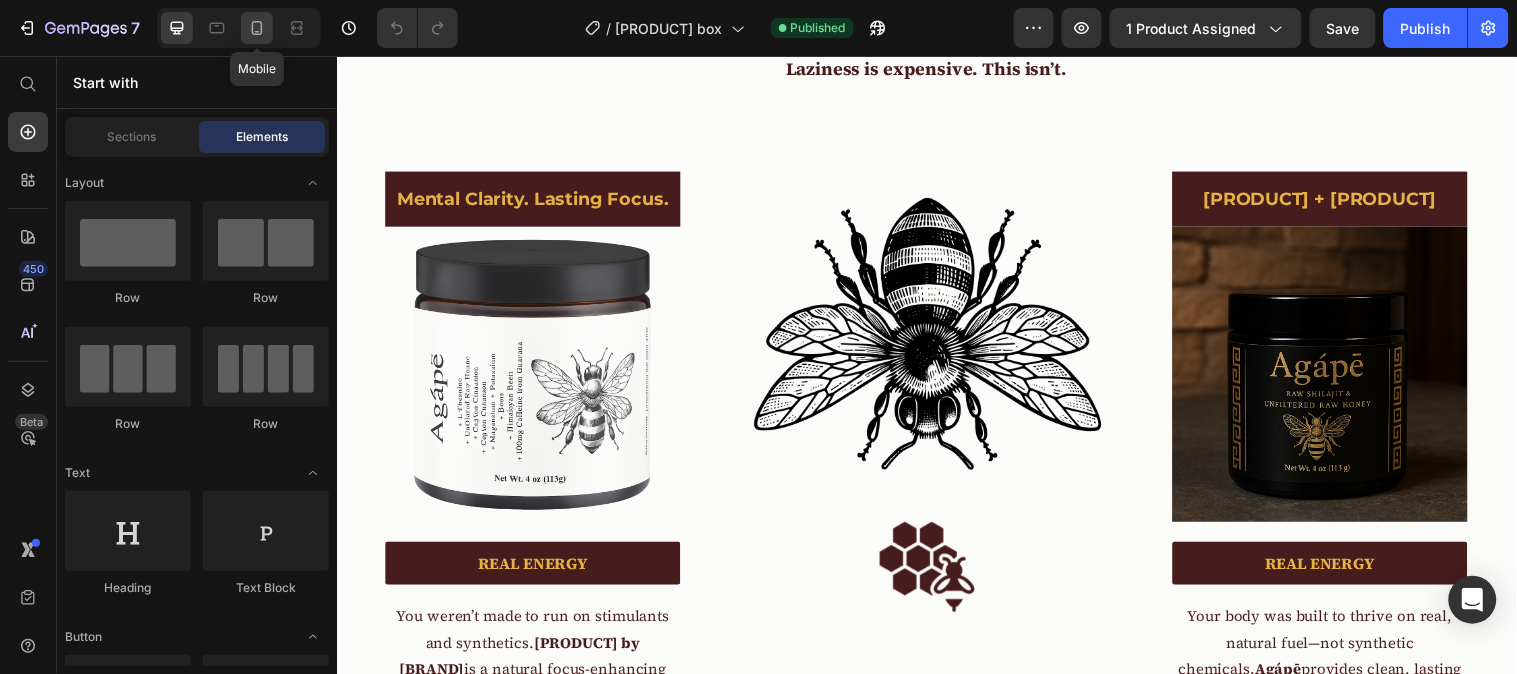 click 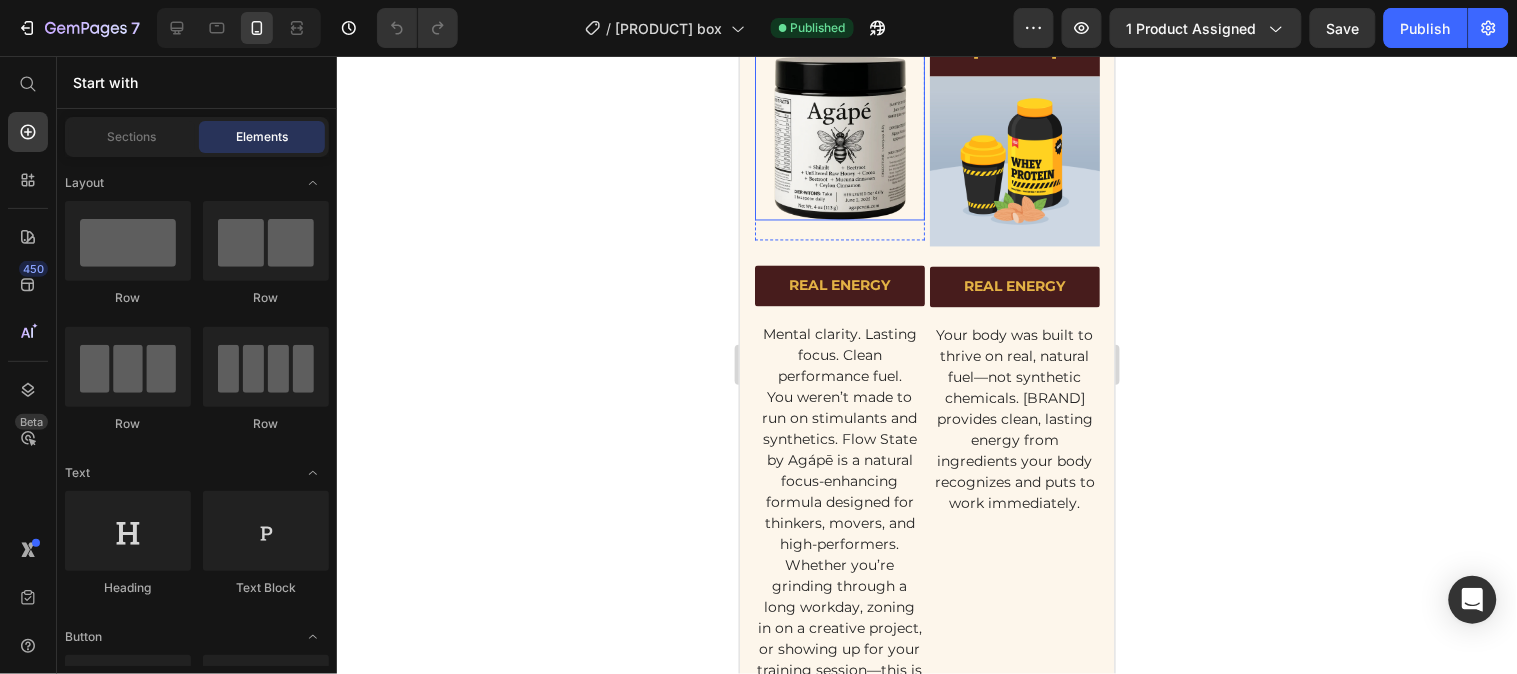 scroll, scrollTop: 2948, scrollLeft: 0, axis: vertical 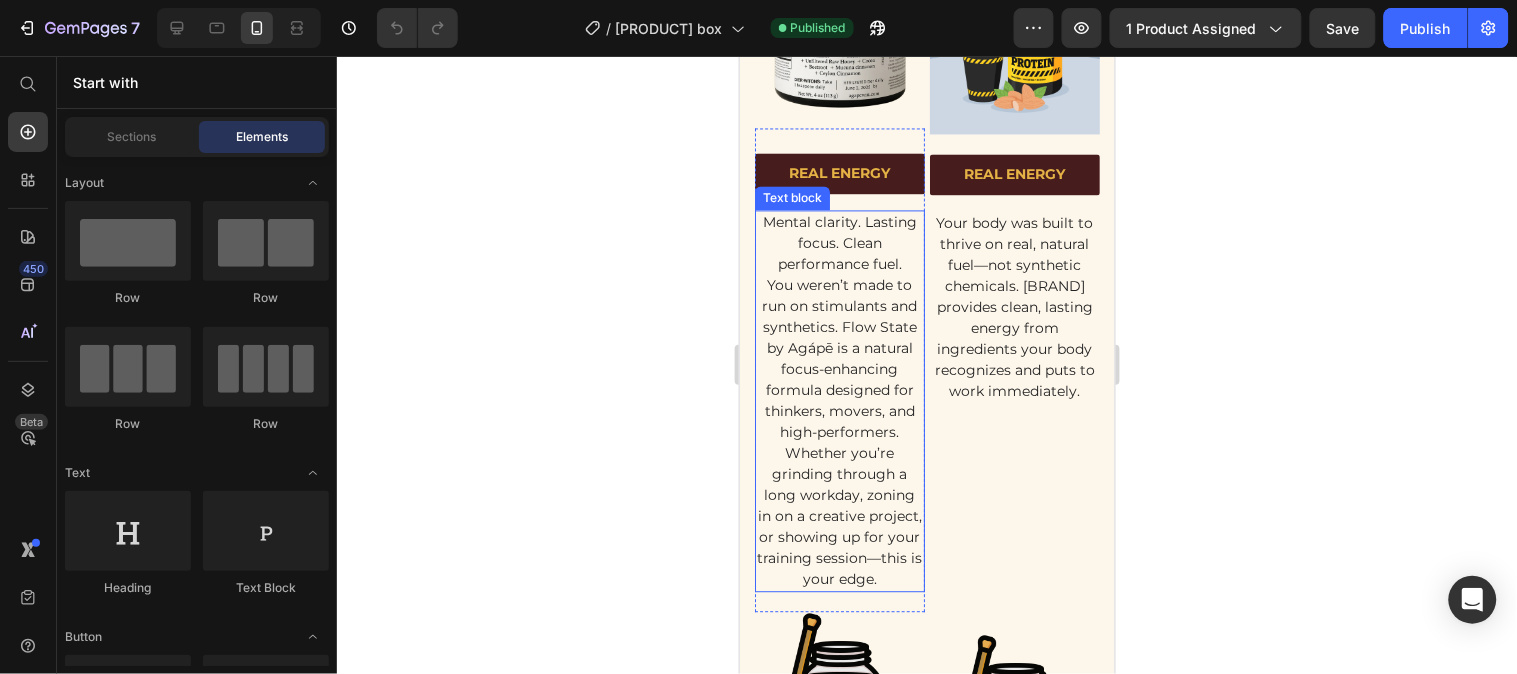 click on "Mental clarity. Lasting focus. Clean performance fuel. You weren’t made to run on stimulants and synthetics. [PRODUCT] by [BRAND] is a natural focus-enhancing formula designed for thinkers, movers, and high-performers. Whether you’re grinding through a long workday, zoning in on a creative project, or showing up for your training session—this is your edge." at bounding box center [839, 401] 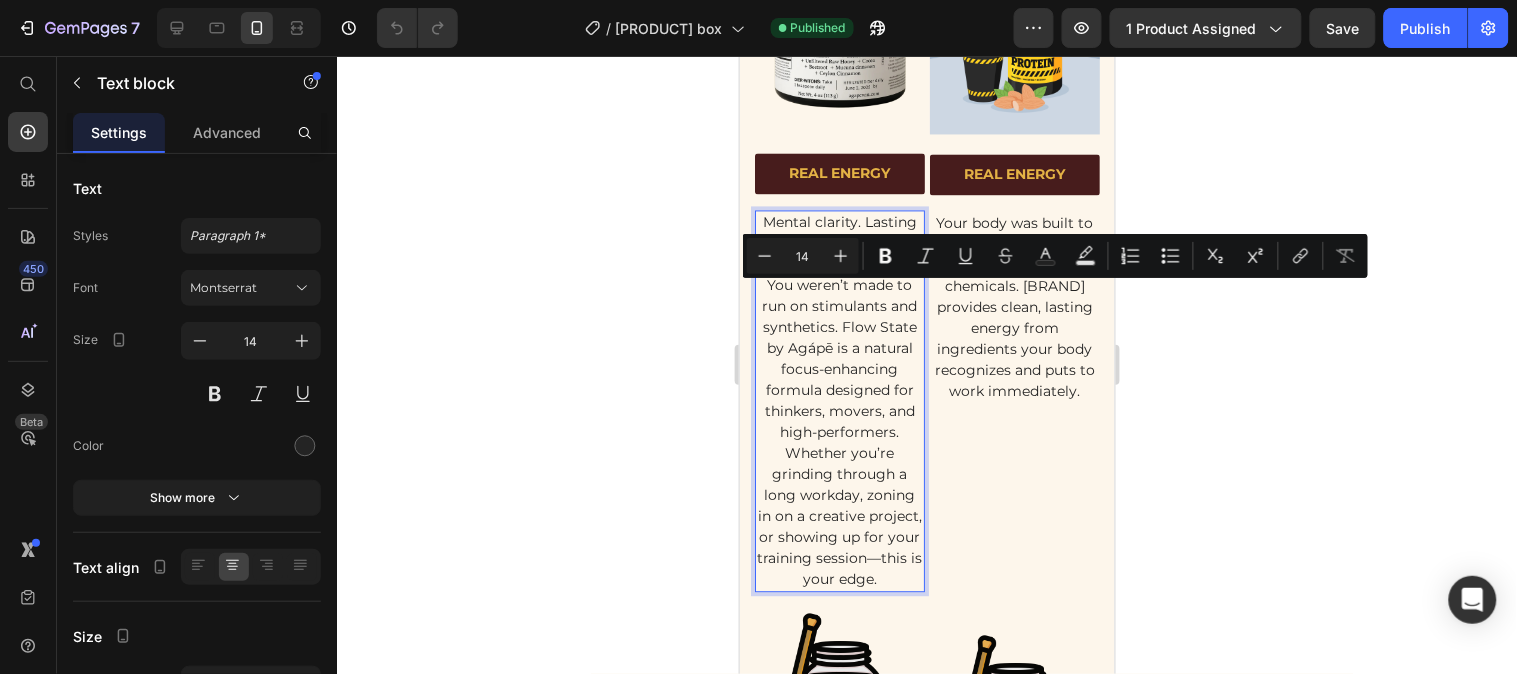 click on "Mental clarity. Lasting focus. Clean performance fuel. You weren’t made to run on stimulants and synthetics. [PRODUCT] by [BRAND] is a natural focus-enhancing formula designed for thinkers, movers, and high-performers. Whether you’re grinding through a long workday, zoning in on a creative project, or showing up for your training session—this is your edge." at bounding box center (839, 401) 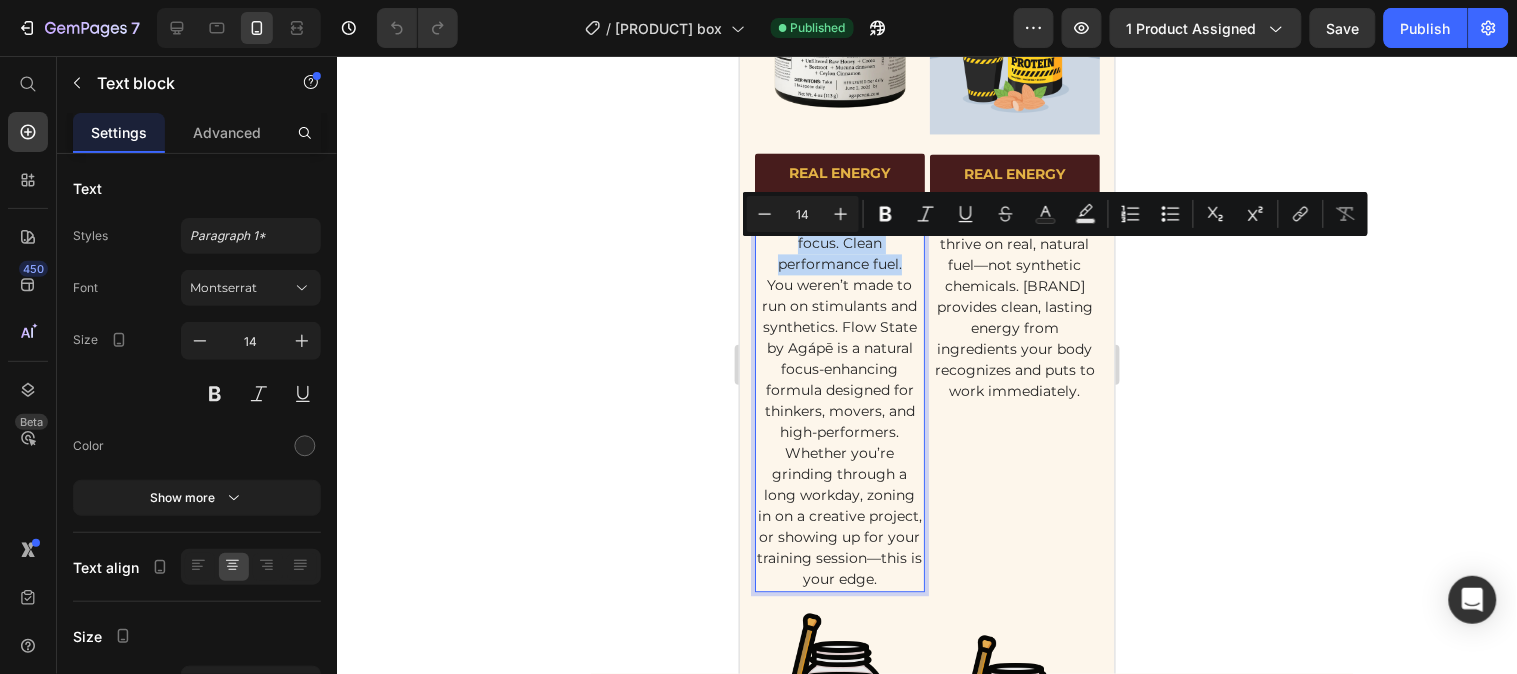 drag, startPoint x: 900, startPoint y: 295, endPoint x: 760, endPoint y: 250, distance: 147.05441 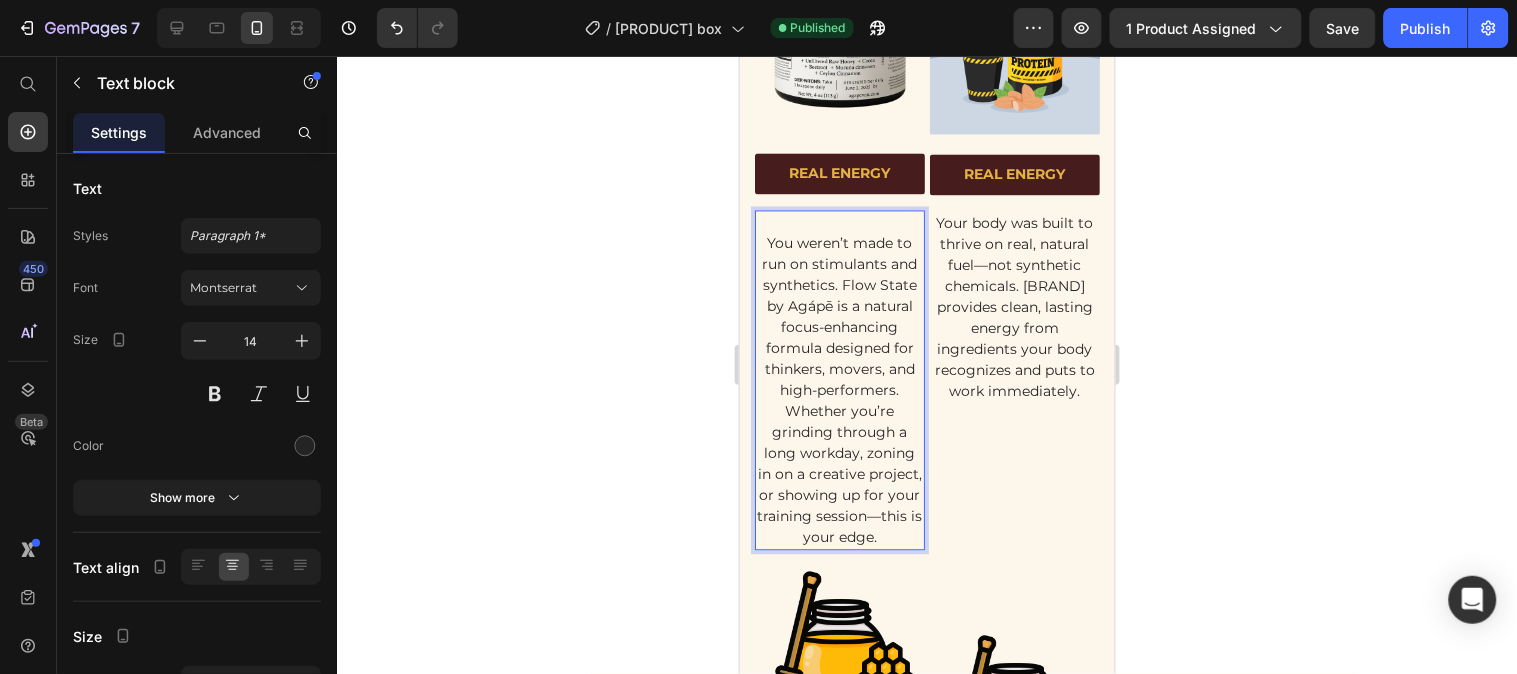 click on "⁠⁠⁠⁠⁠⁠⁠ You weren’t made to run on stimulants and synthetics. [PRODUCT] by [BRAND] is a natural focus-enhancing formula designed for thinkers, movers, and high-performers. Whether you’re grinding through a long workday, zoning in on a creative project, or showing up for your training session—this is your edge." at bounding box center (839, 380) 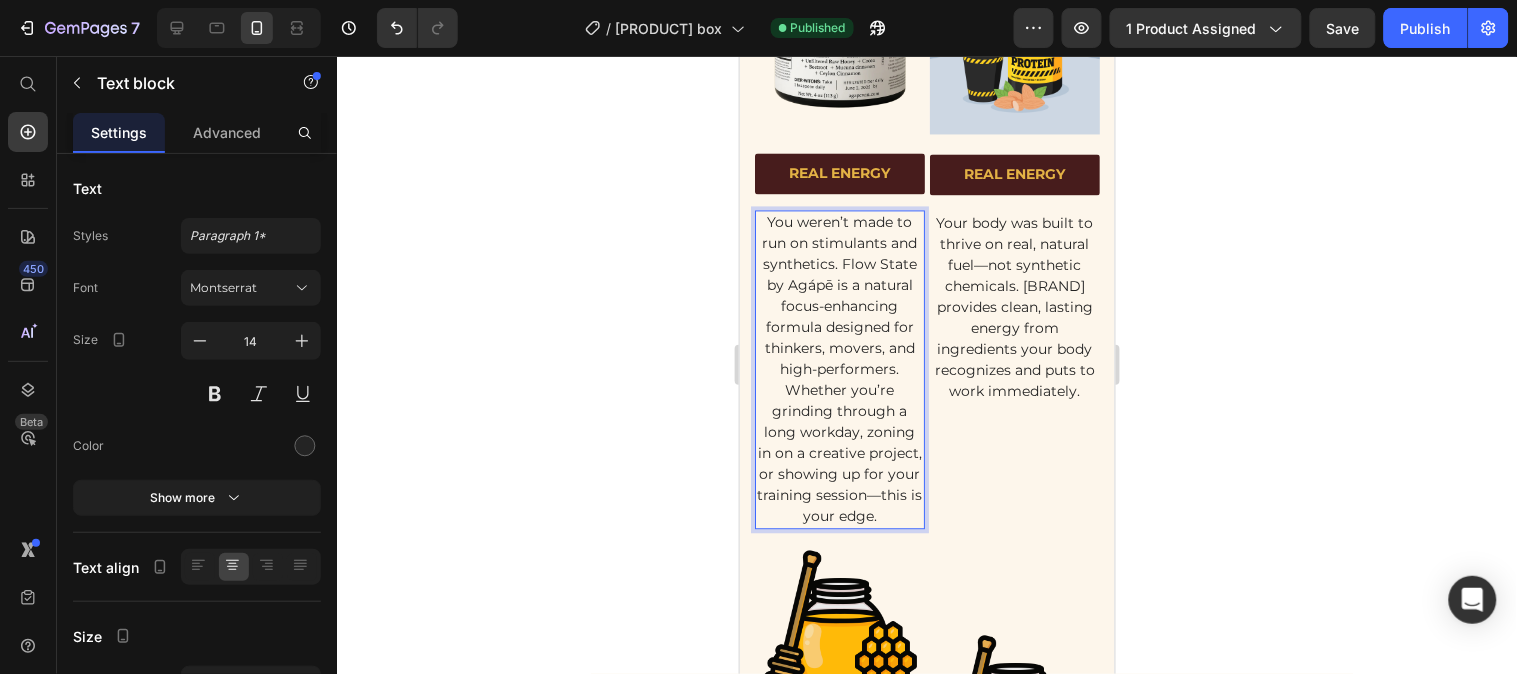 click on "You weren’t made to run on stimulants and synthetics. Flow State by Agápē is a natural focus-enhancing formula designed for thinkers, movers, and high-performers. Whether you’re grinding through a long workday, zoning in on a creative project, or showing up for your training session—this is your edge." at bounding box center (839, 369) 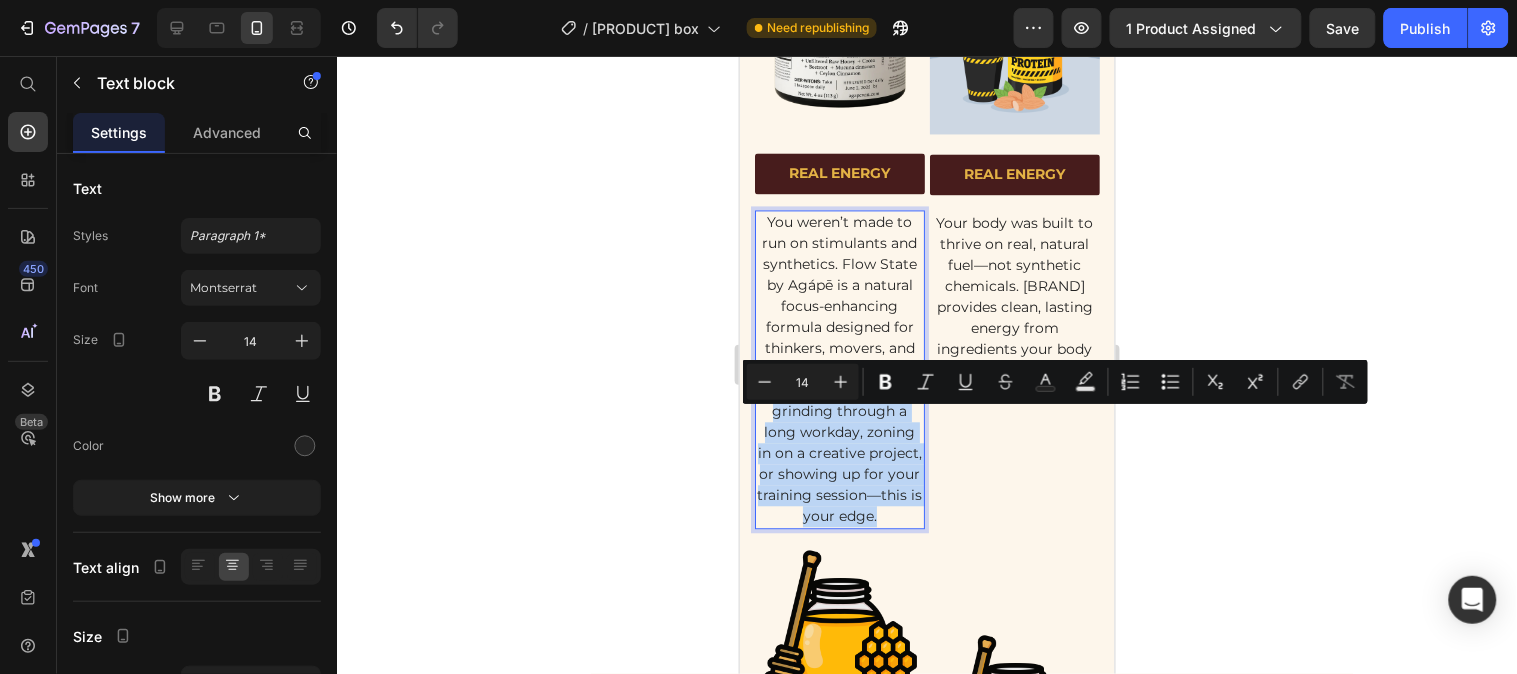 drag, startPoint x: 773, startPoint y: 421, endPoint x: 876, endPoint y: 566, distance: 177.8595 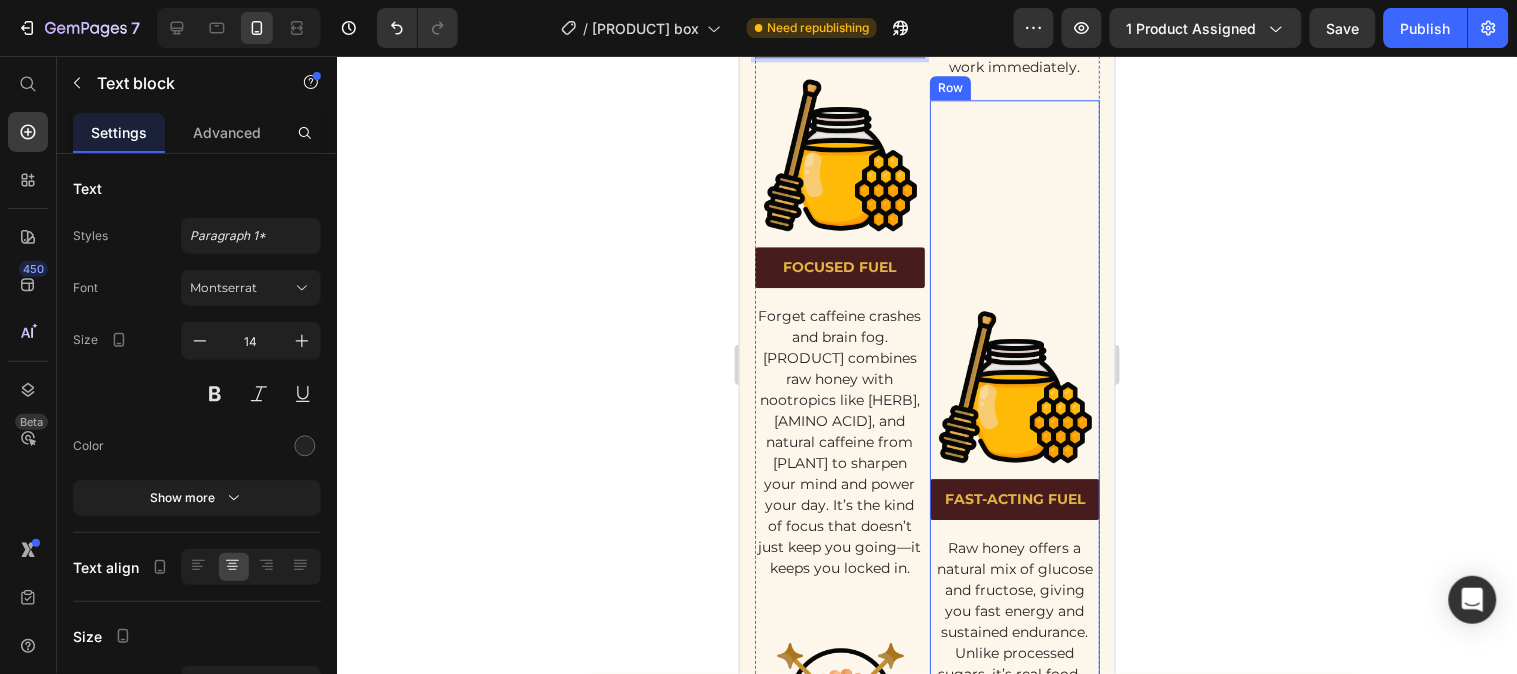 scroll, scrollTop: 3171, scrollLeft: 0, axis: vertical 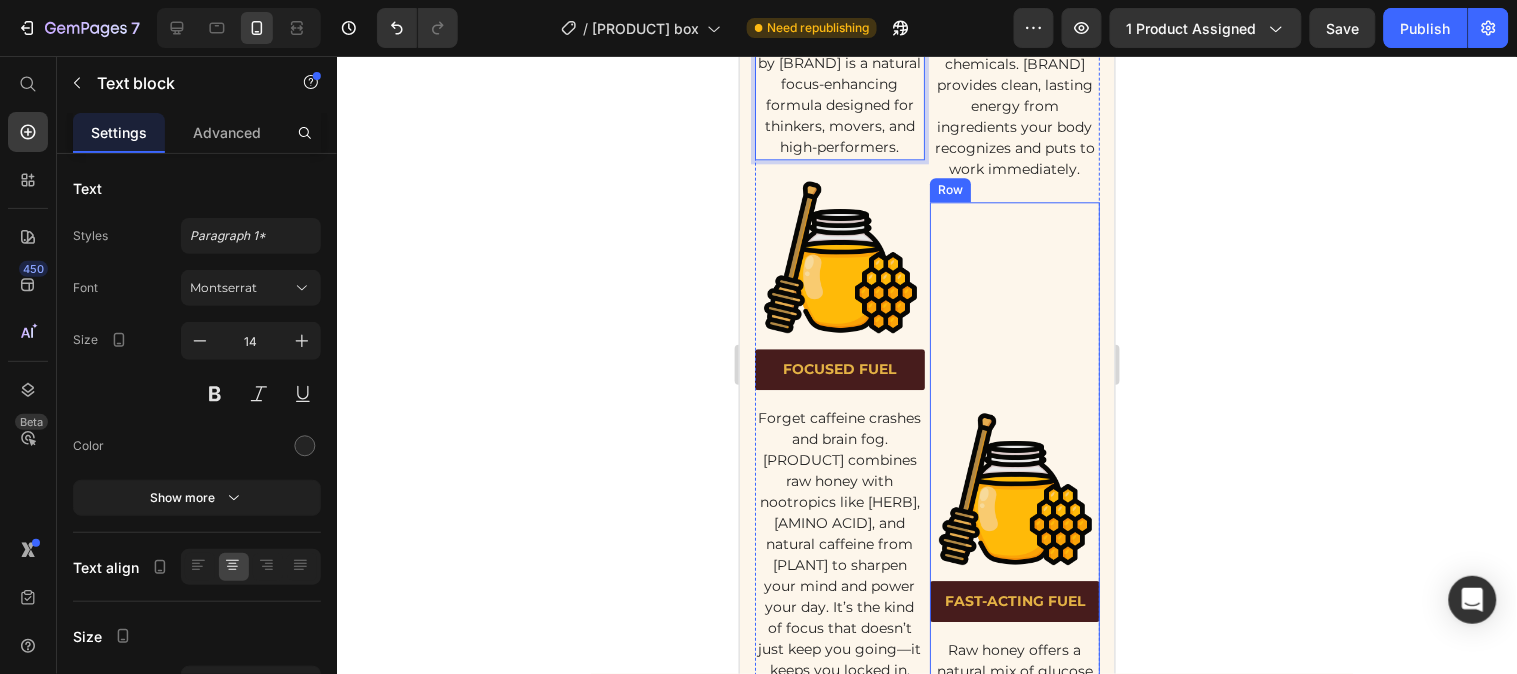 click on "Image [PRODUCT] Text block Raw honey offers a natural mix of glucose and fructose, giving you fast energy and sustained endurance. Unlike processed sugars, it’s real food—easy to digest and kind to your body. Text block Row" at bounding box center [1014, 525] 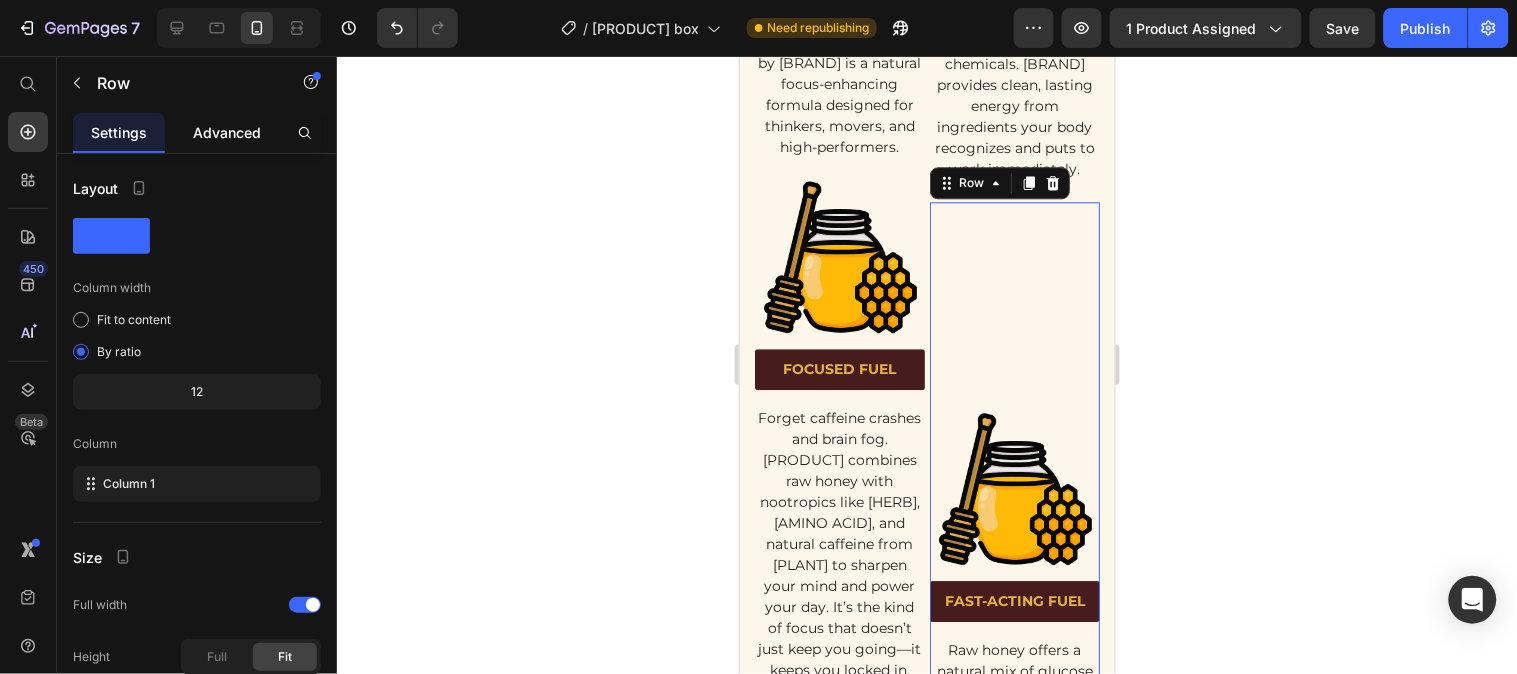 click on "Advanced" at bounding box center [227, 132] 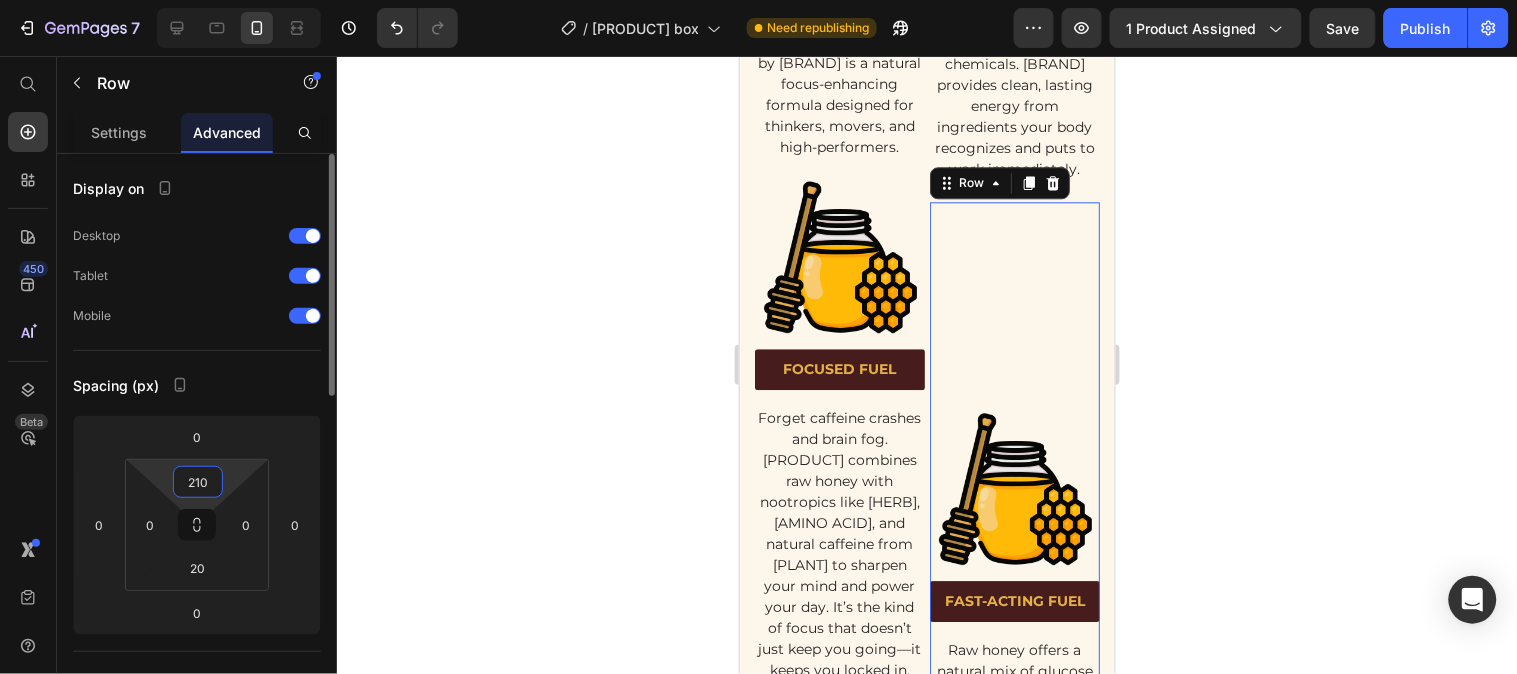 click on "210" at bounding box center [198, 482] 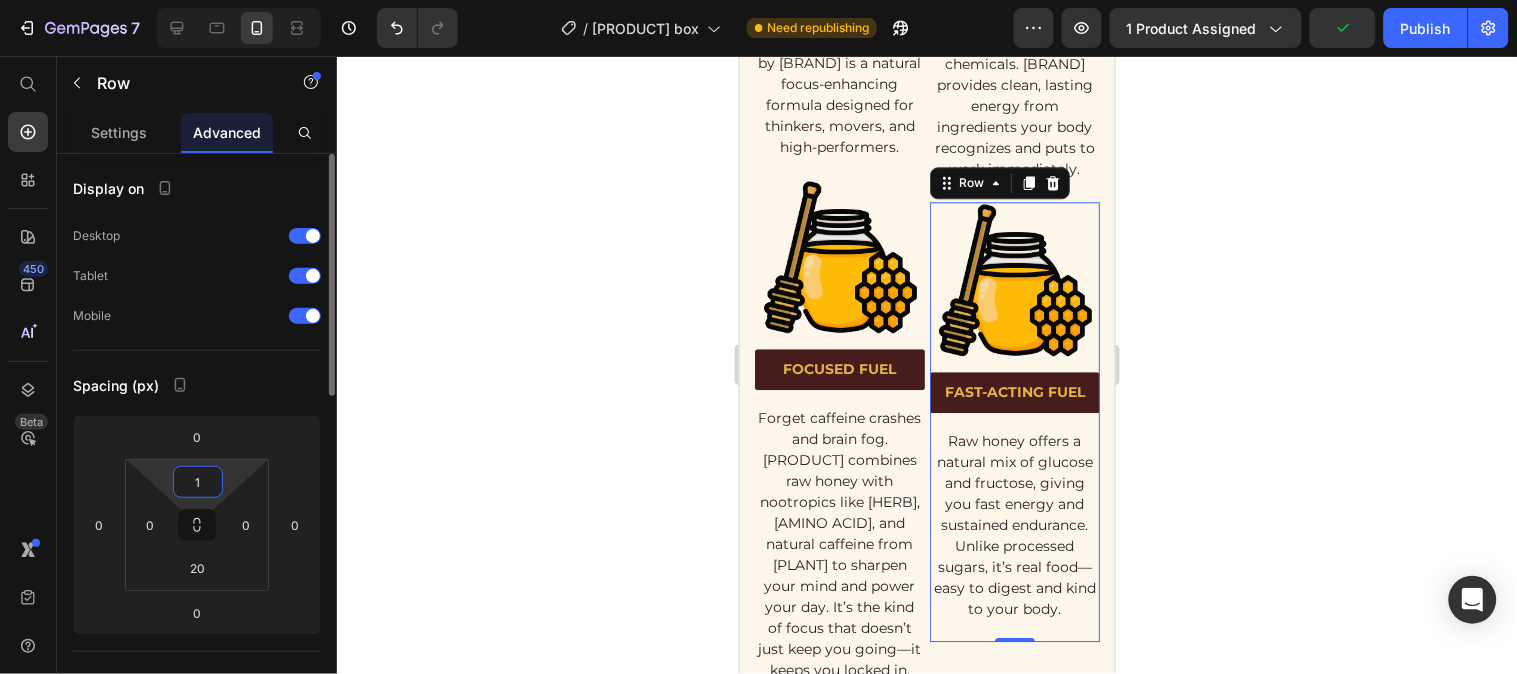 type on "0" 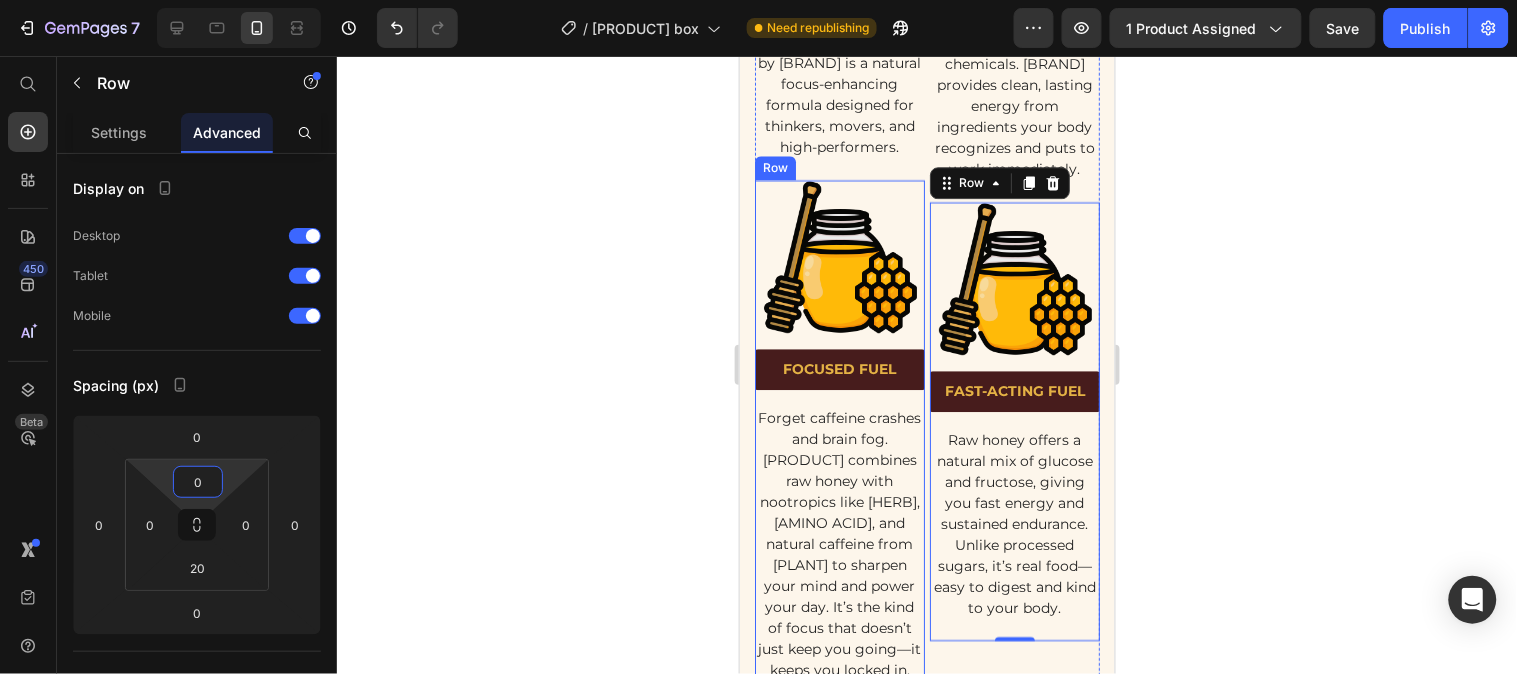 click on "Image [PRODUCT] Text block Forget caffeine crashes and brain fog. [PRODUCT] combines raw honey with nootropics like [HERB], [AMINO ACID], and natural caffeine from [PLANT] to sharpen your mind and power your day. It’s the kind of focus that doesn’t just keep you going—it keeps you locked in. Text block" at bounding box center [839, 430] 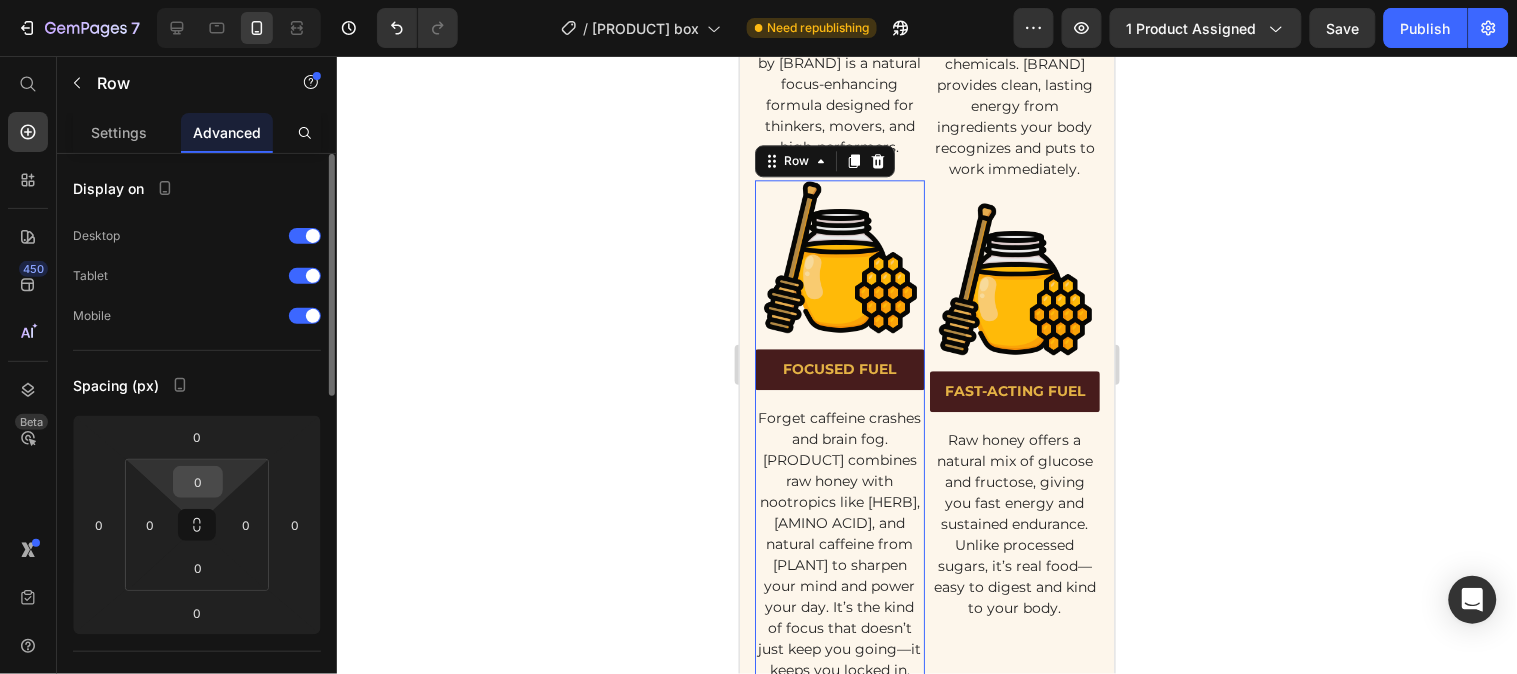click on "0" at bounding box center (198, 482) 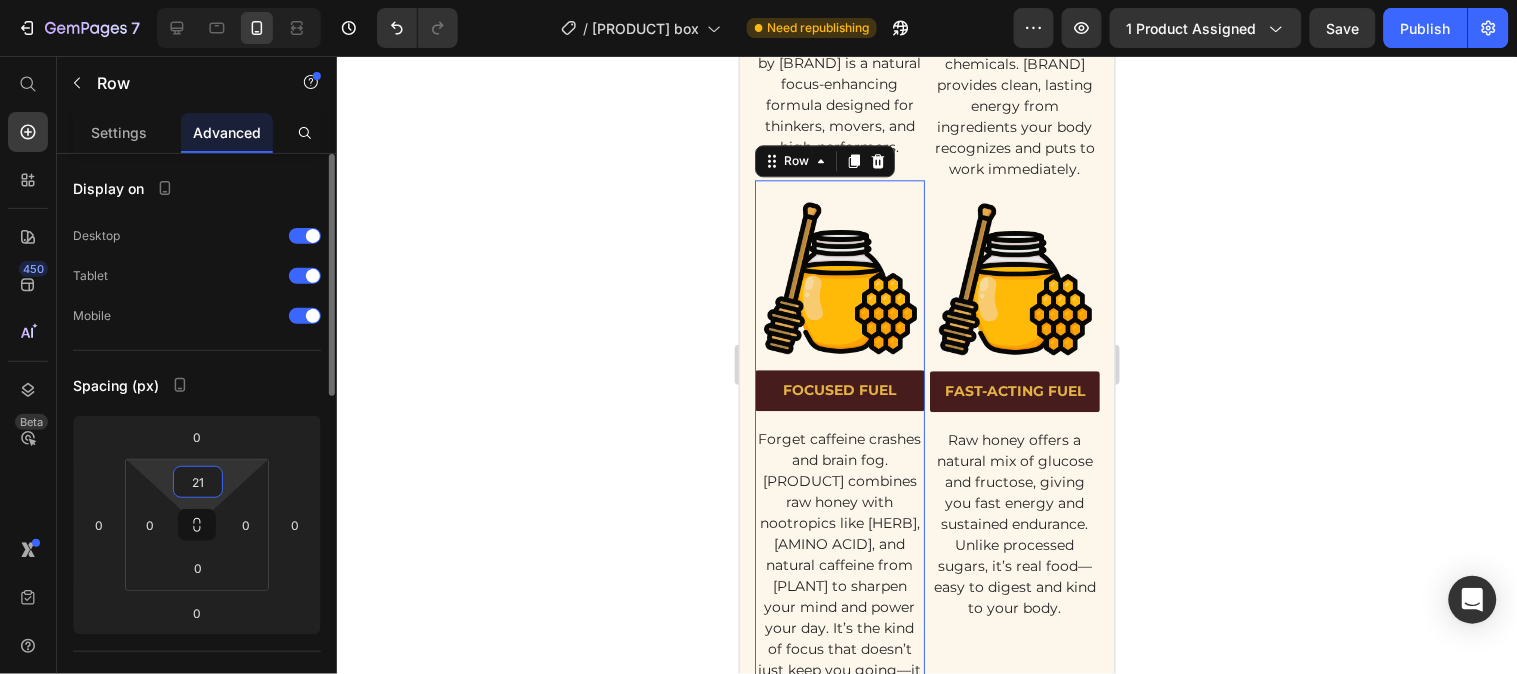 type on "22" 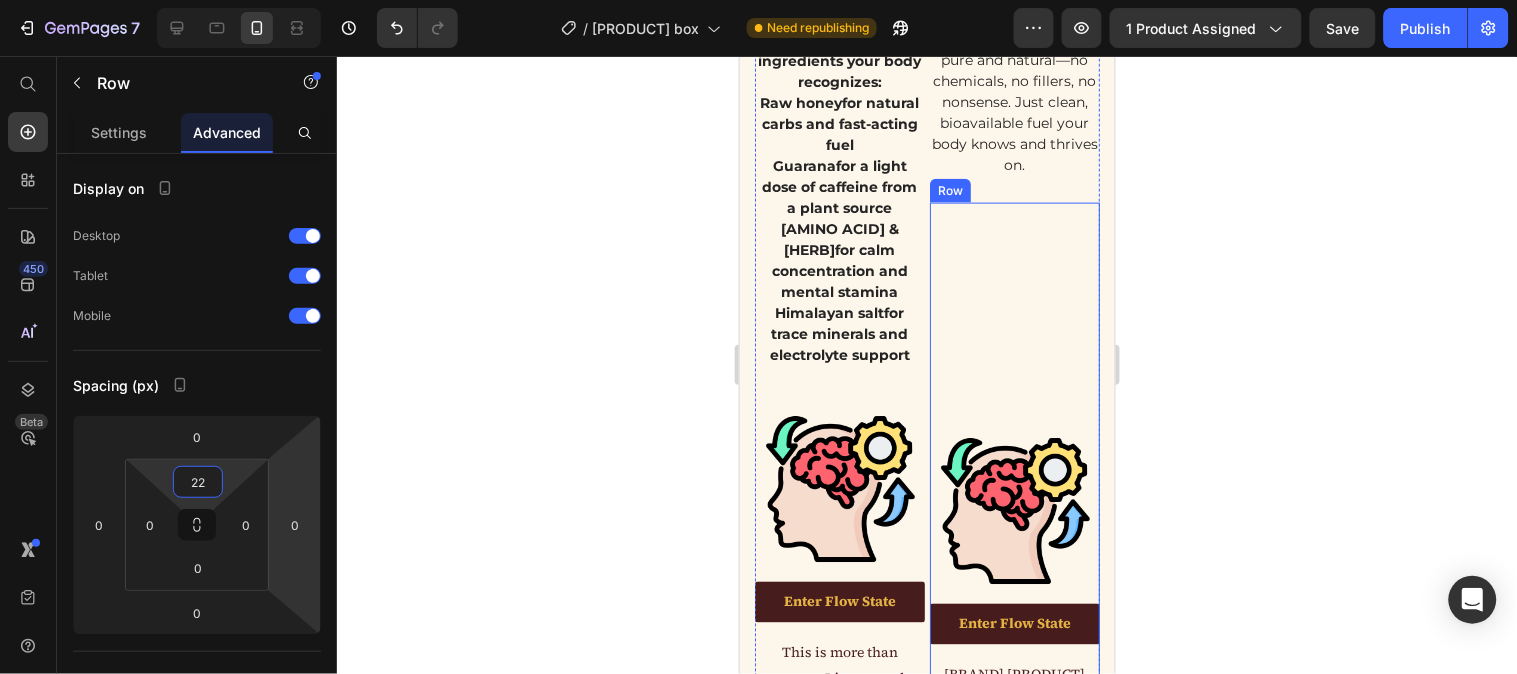 scroll, scrollTop: 4837, scrollLeft: 0, axis: vertical 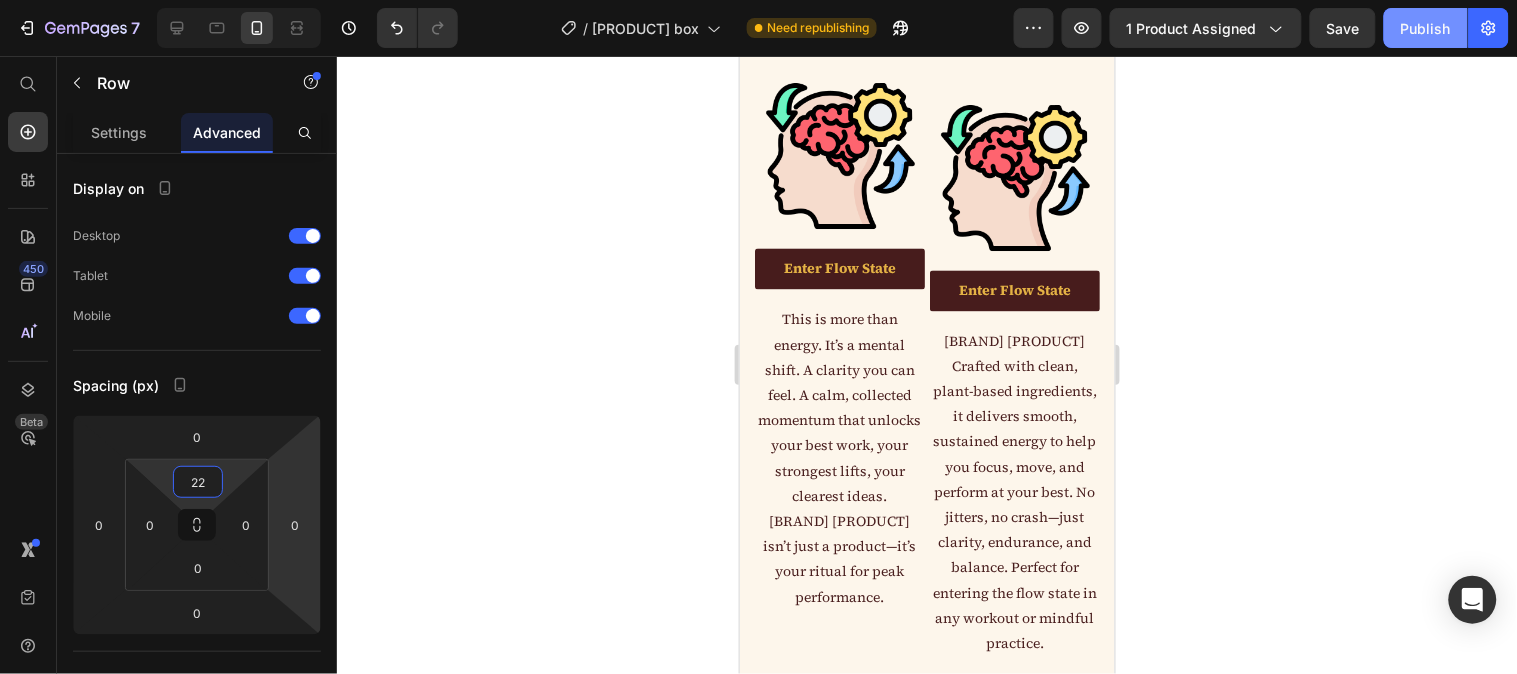 click on "Publish" at bounding box center (1426, 28) 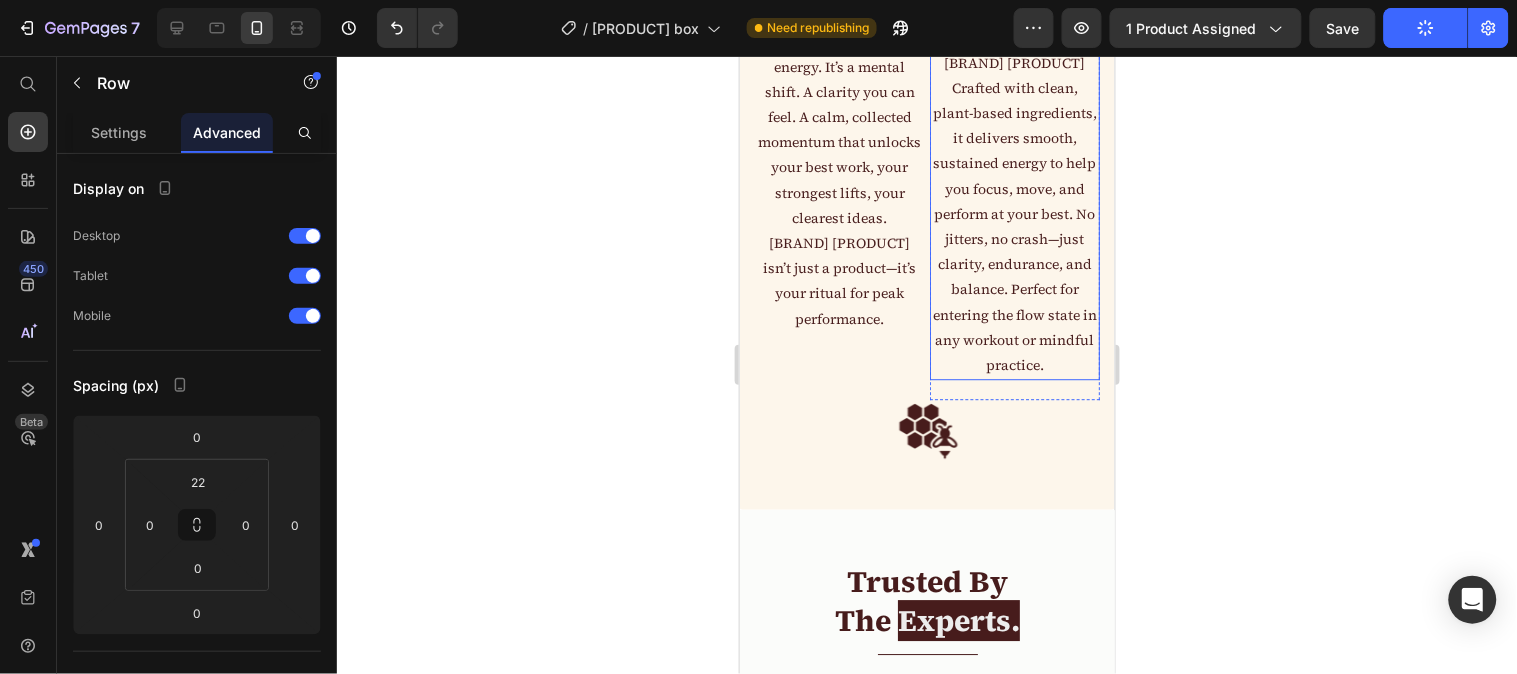 scroll, scrollTop: 5171, scrollLeft: 0, axis: vertical 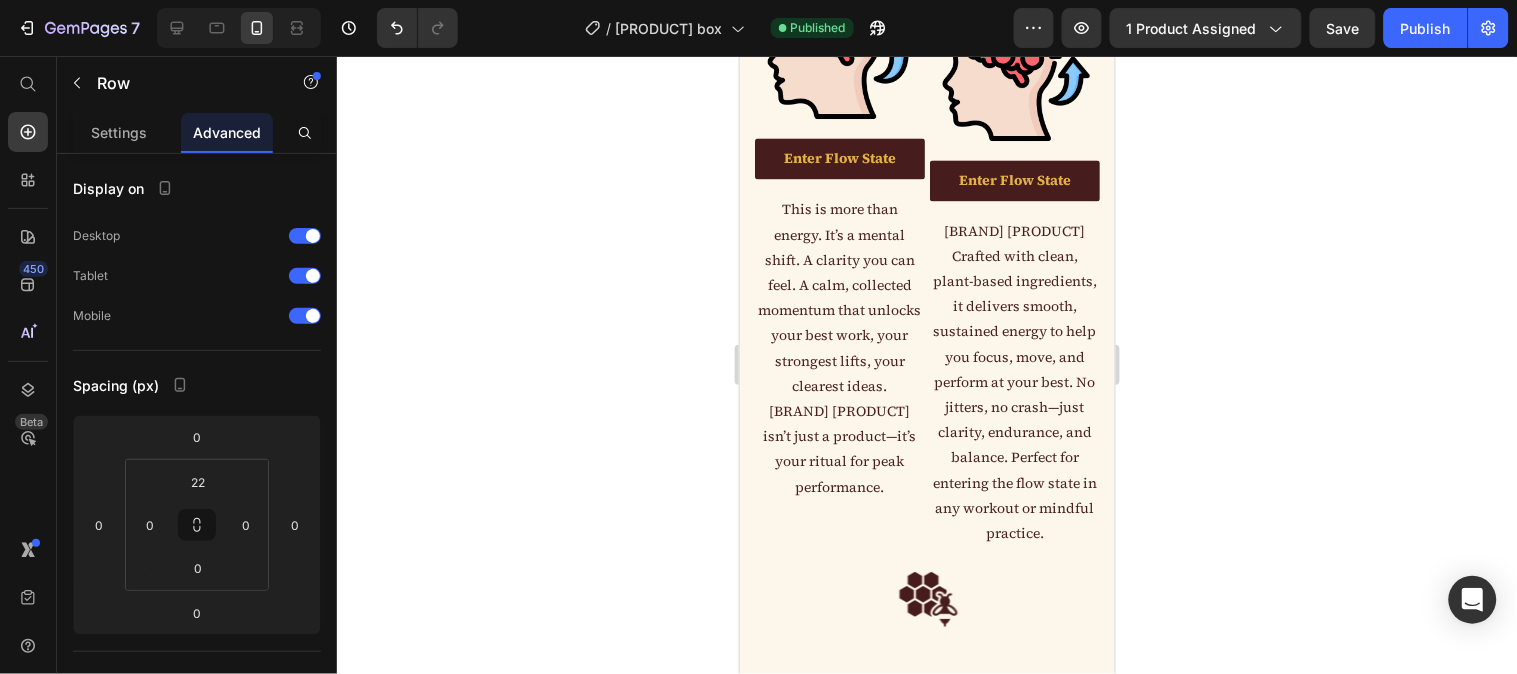 type 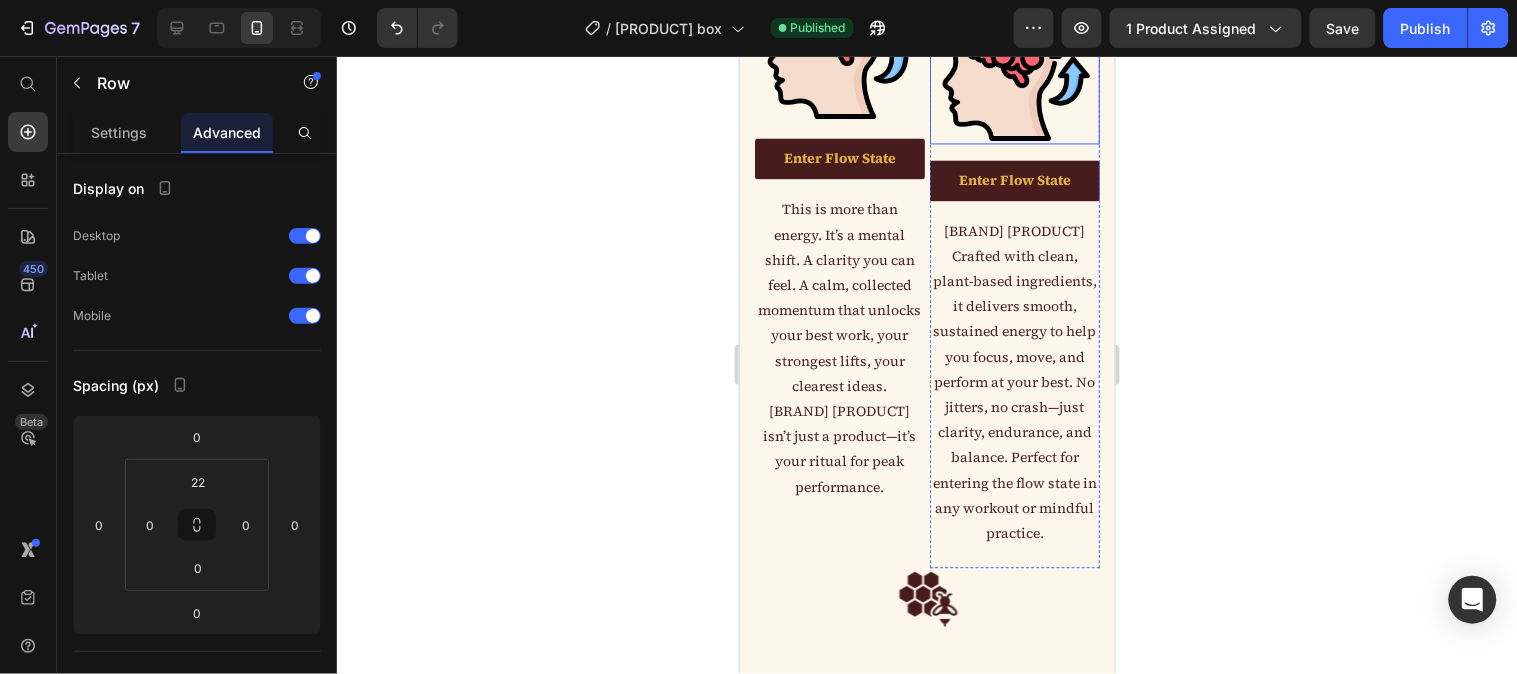 click at bounding box center [1014, 66] 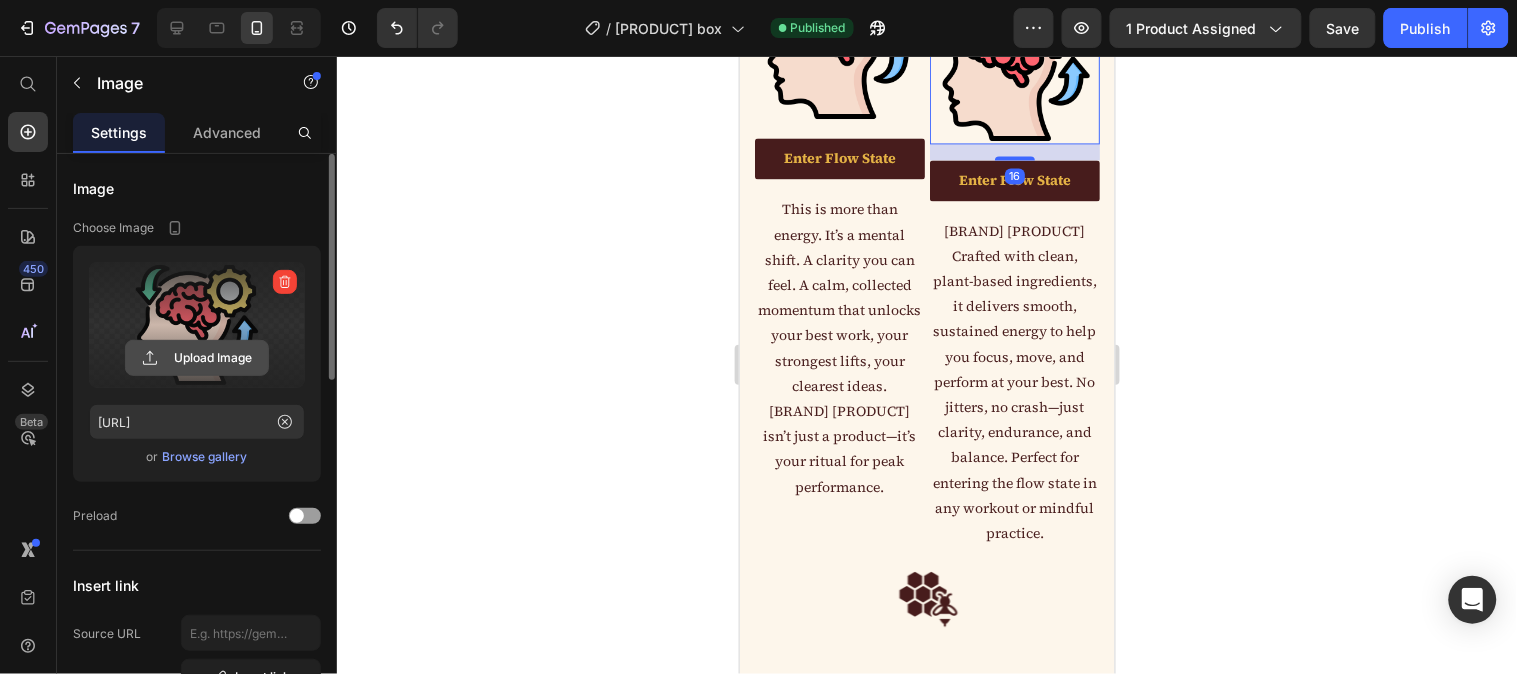 click 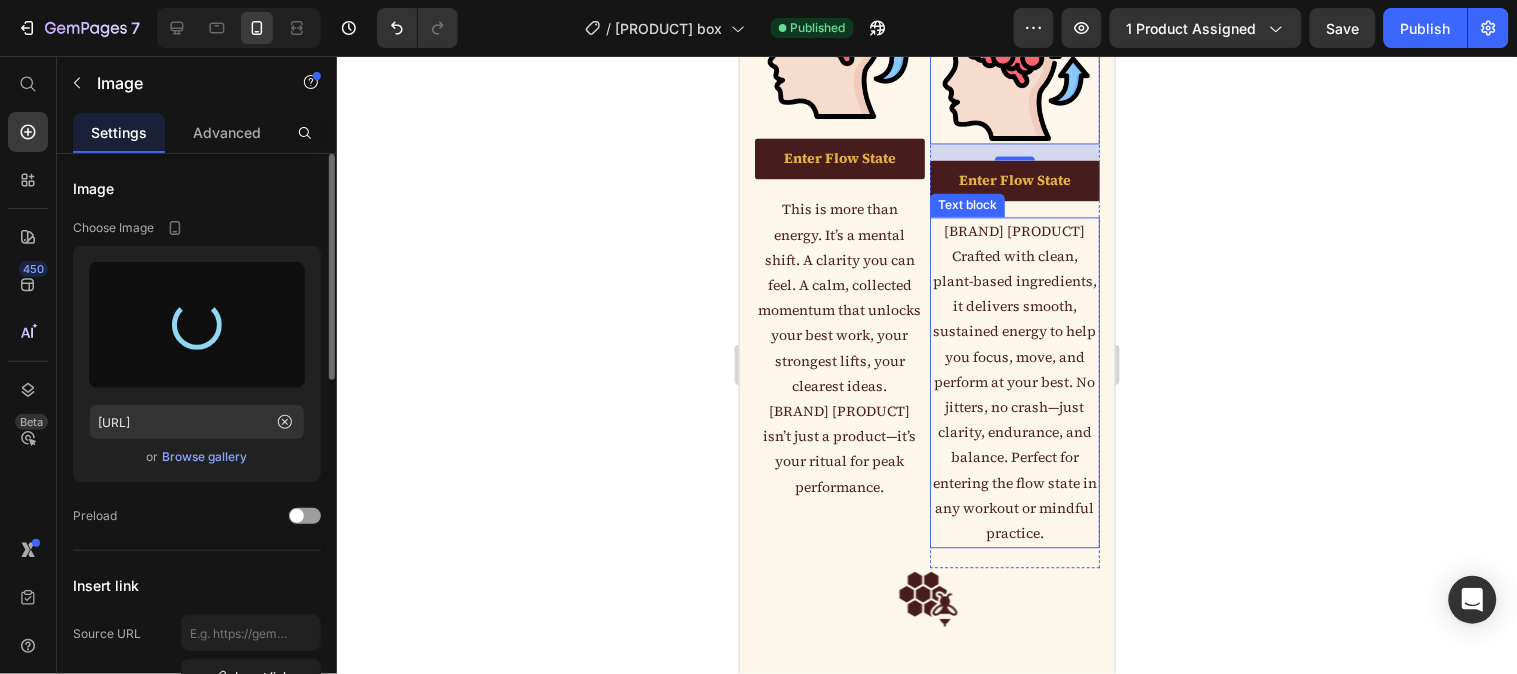 type on "[URL]" 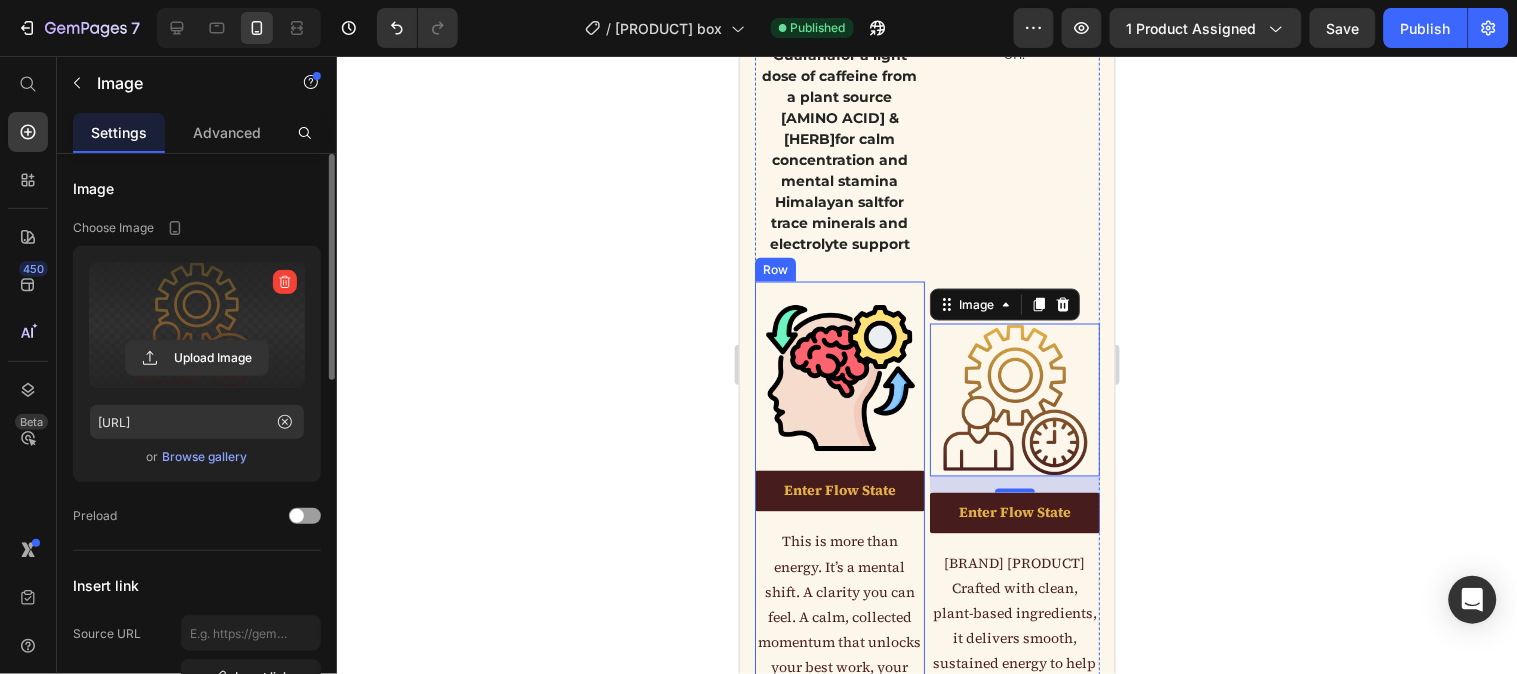 scroll, scrollTop: 4504, scrollLeft: 0, axis: vertical 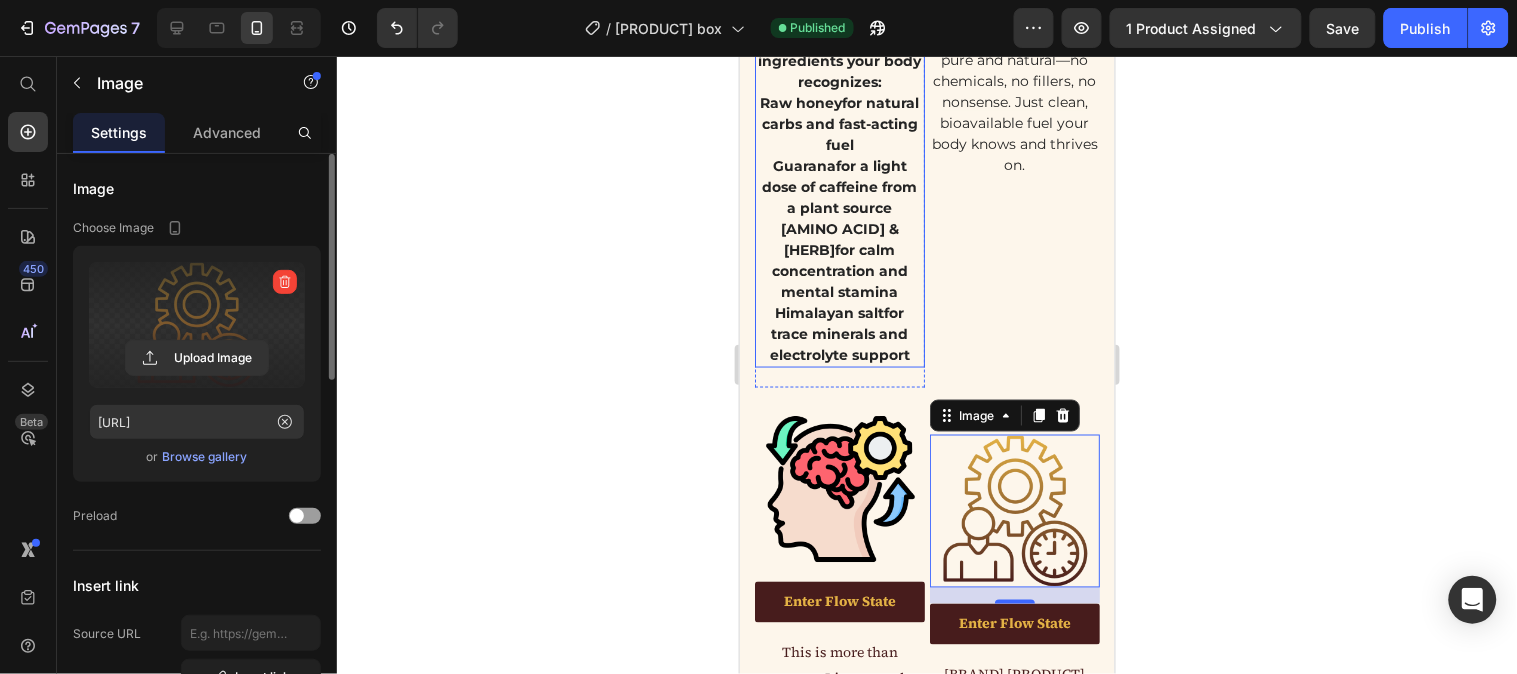 click on "Formulated with clean, functional ingredients your body recognizes: Raw honey  for natural carbs and fast-acting fuel [PLANT]  for a light dose of caffeine from a plant source [AMINO ACID] & [HERB]  for calm concentration and mental stamina [MINERAL] salt  for trace minerals and electrolyte support" at bounding box center (839, 186) 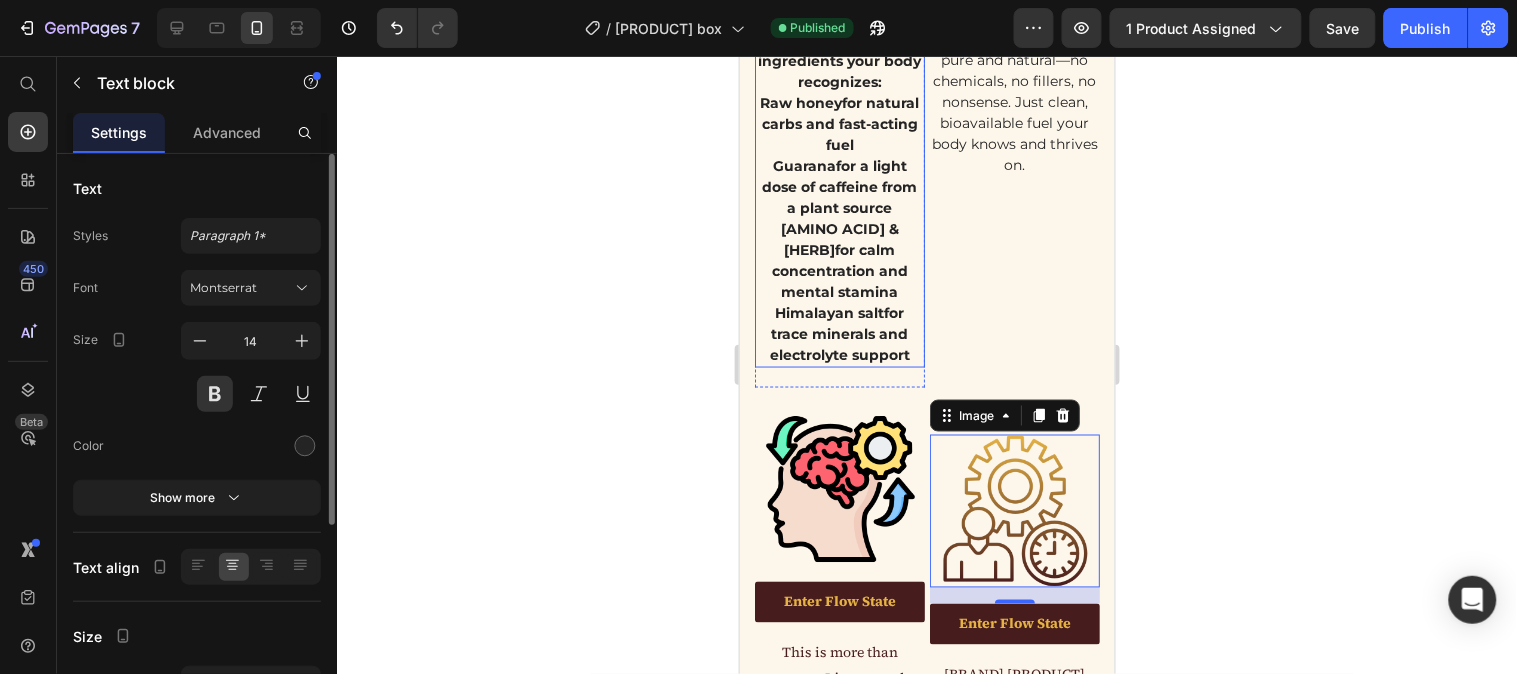 click on "Formulated with clean, functional ingredients your body recognizes: Raw honey  for natural carbs and fast-acting fuel [PLANT]  for a light dose of caffeine from a plant source [AMINO ACID] & [HERB]  for calm concentration and mental stamina [MINERAL] salt  for trace minerals and electrolyte support" at bounding box center (839, 186) 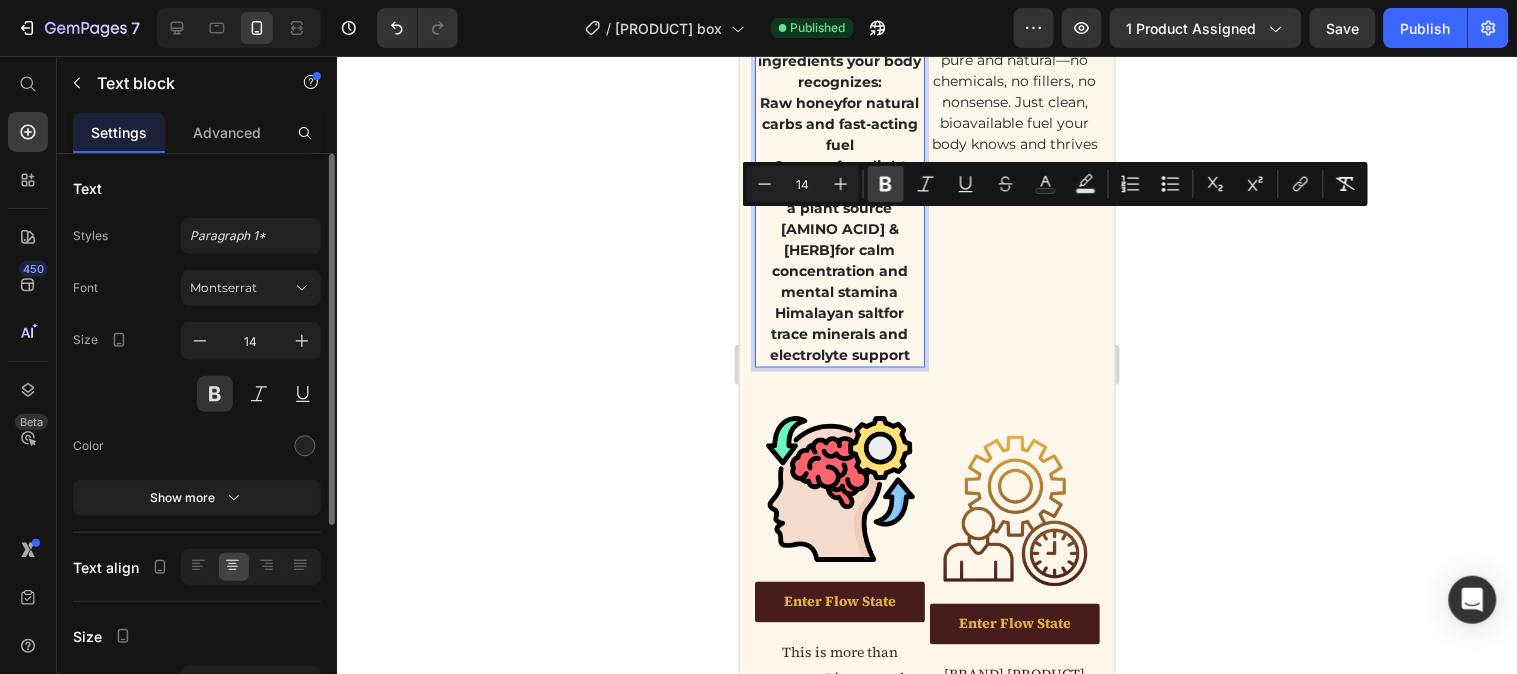 click 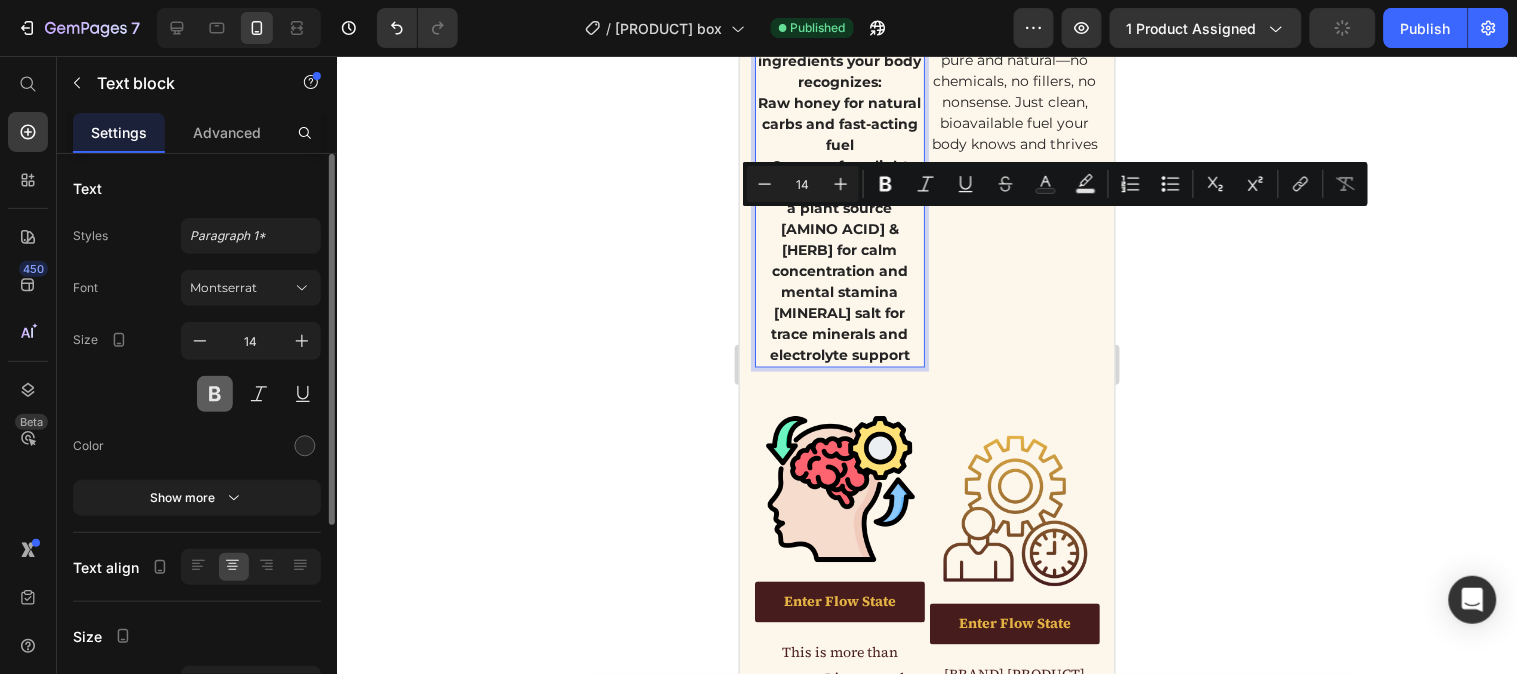 click at bounding box center [215, 394] 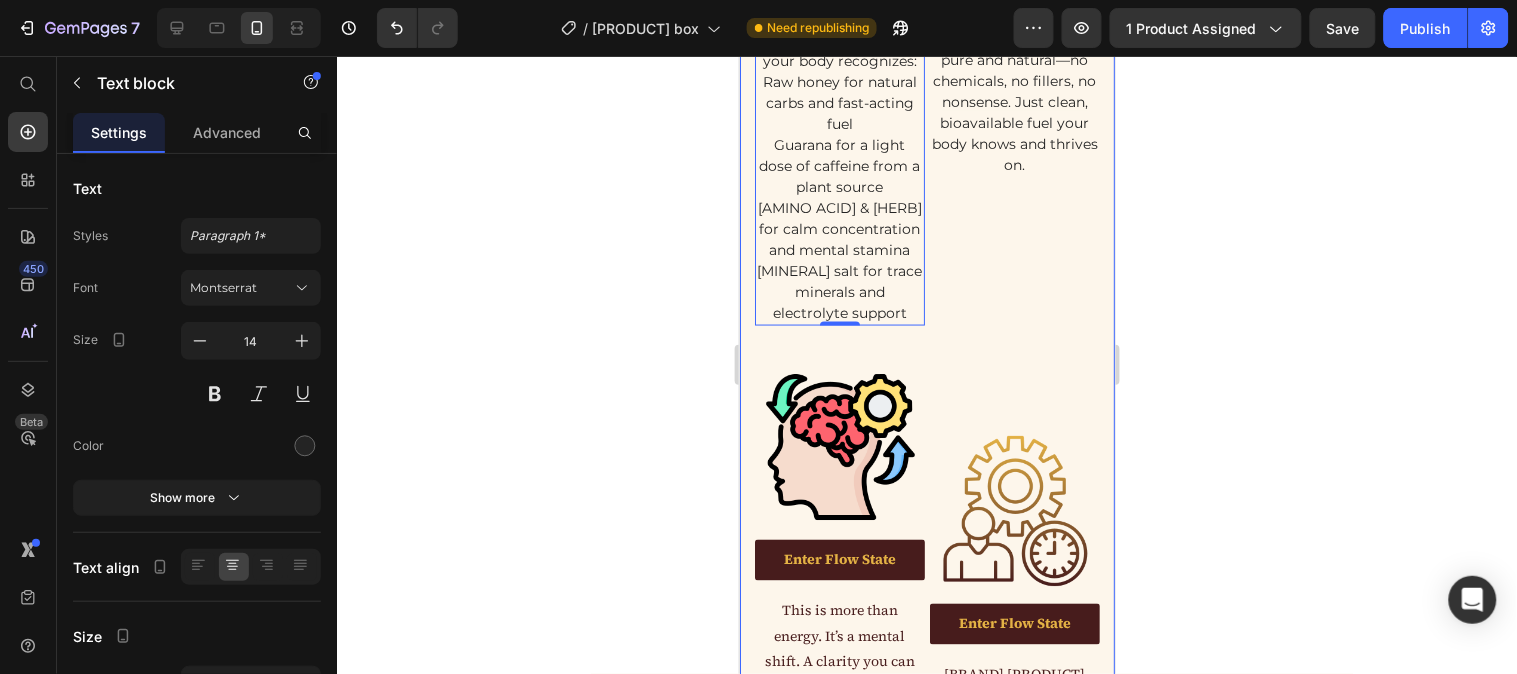 click 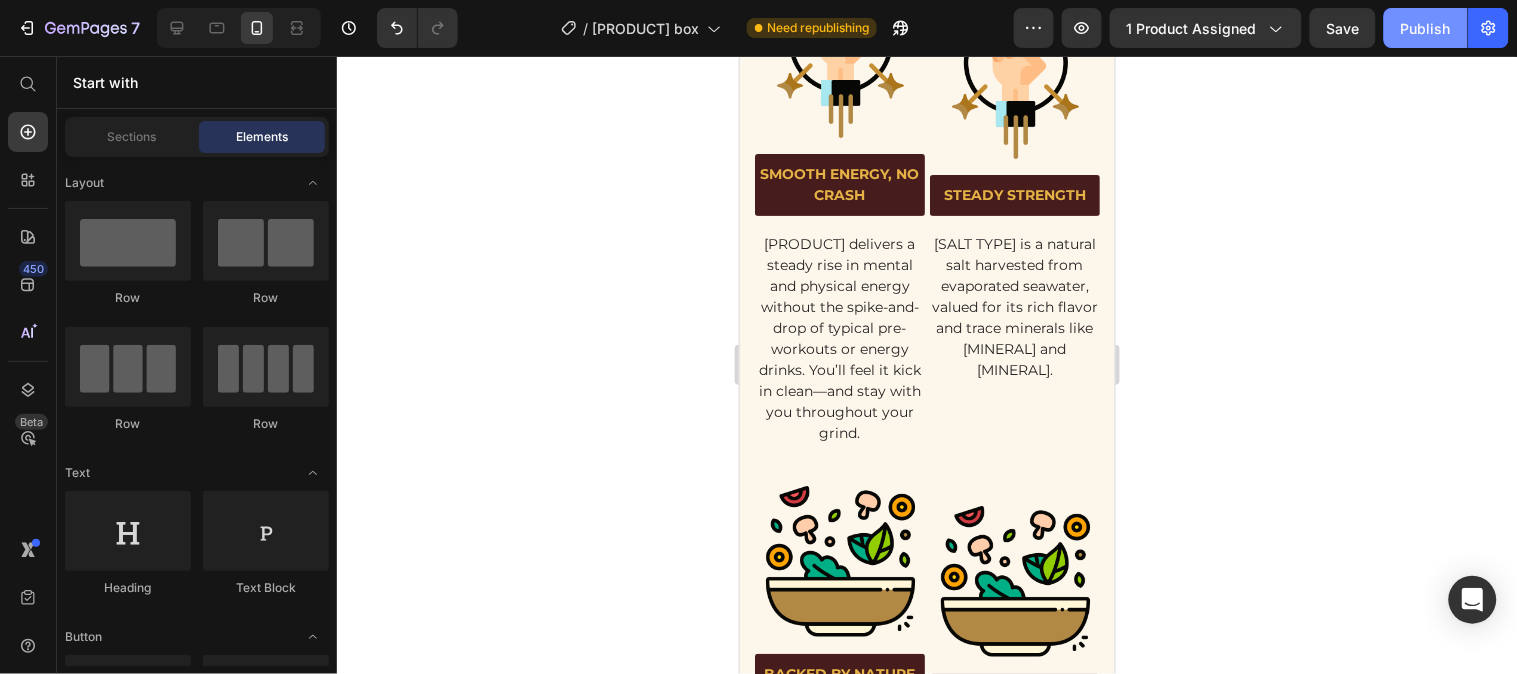 scroll, scrollTop: 3948, scrollLeft: 0, axis: vertical 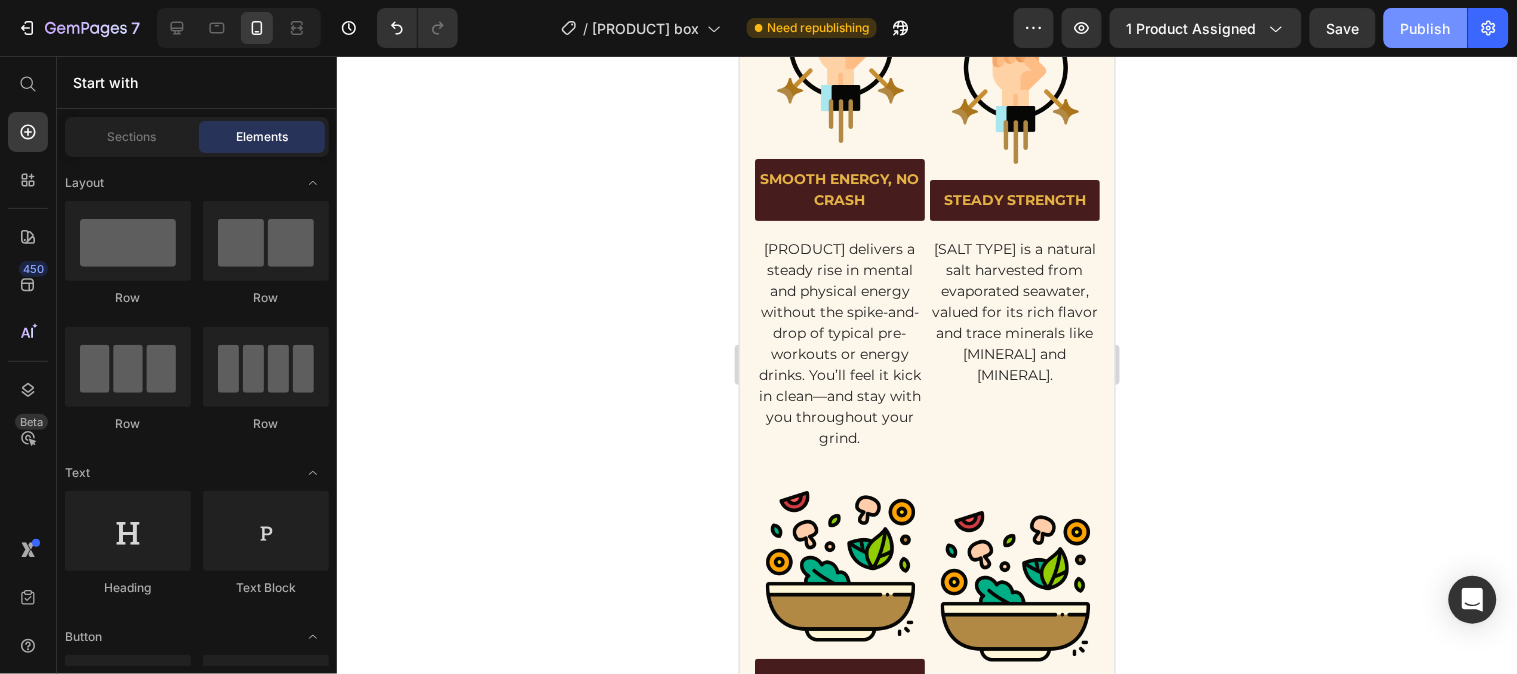 click on "Publish" at bounding box center (1426, 28) 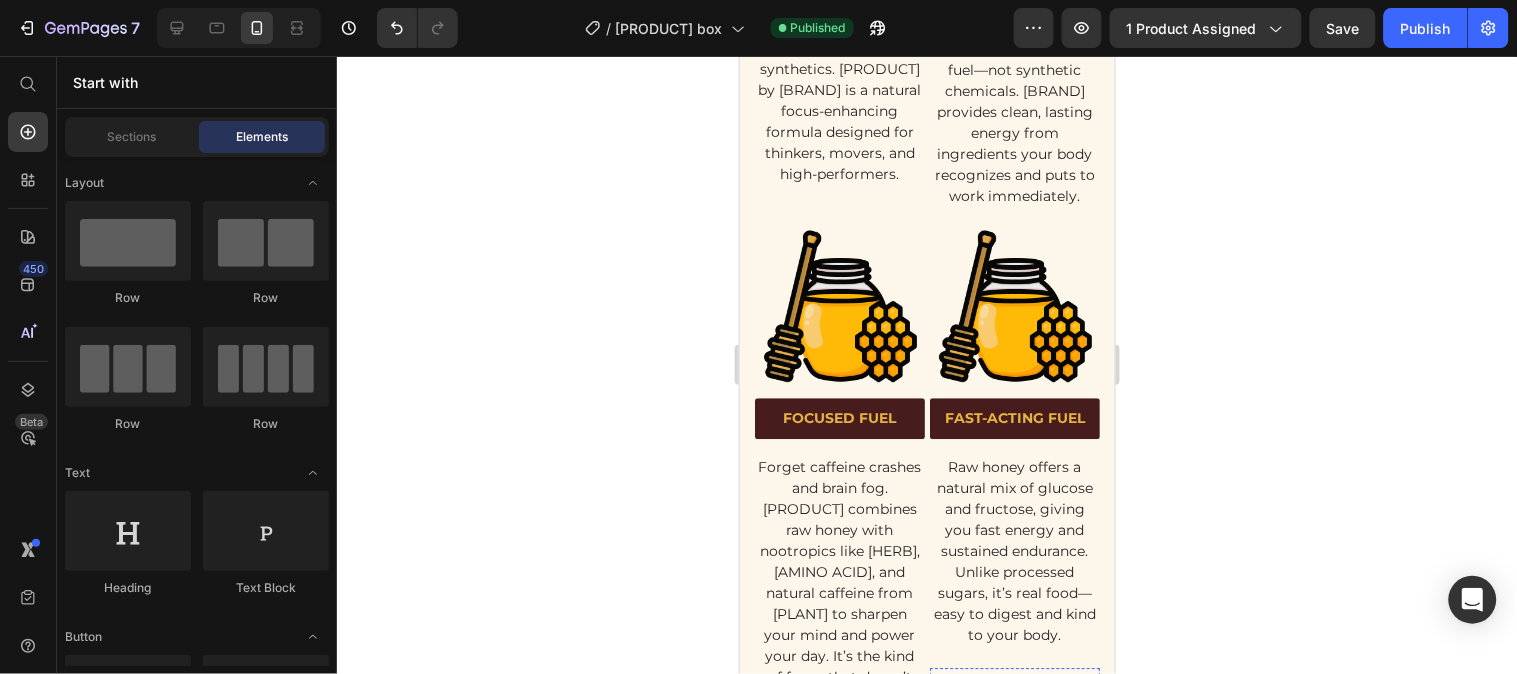 scroll, scrollTop: 2837, scrollLeft: 0, axis: vertical 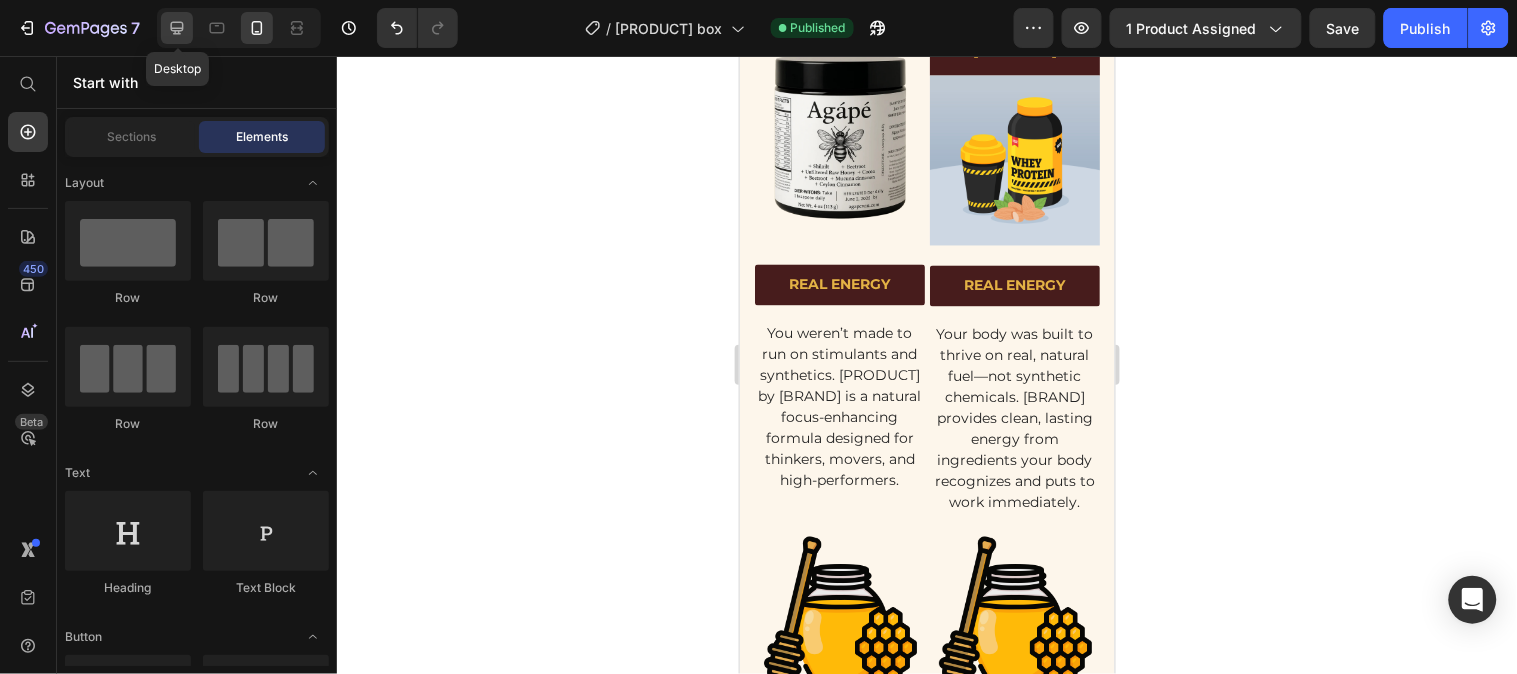click 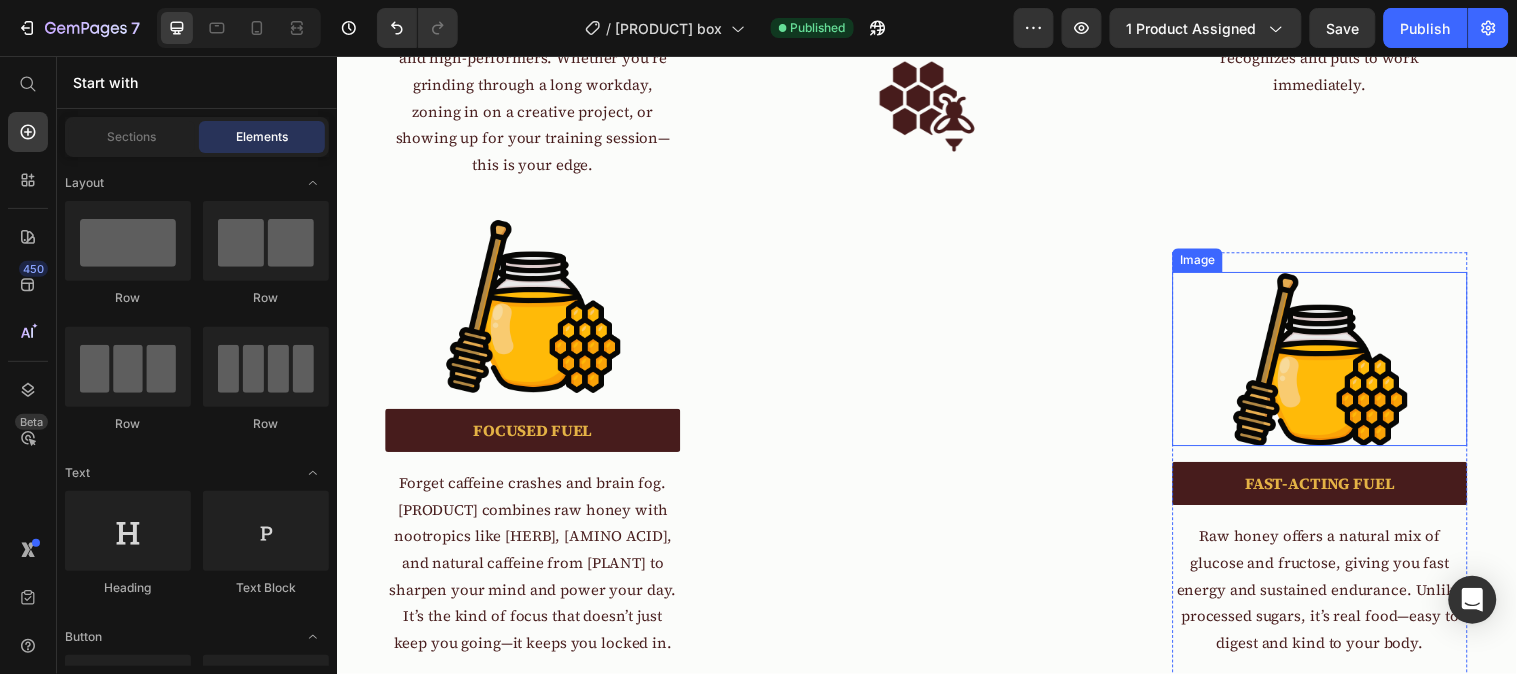 scroll, scrollTop: 2760, scrollLeft: 0, axis: vertical 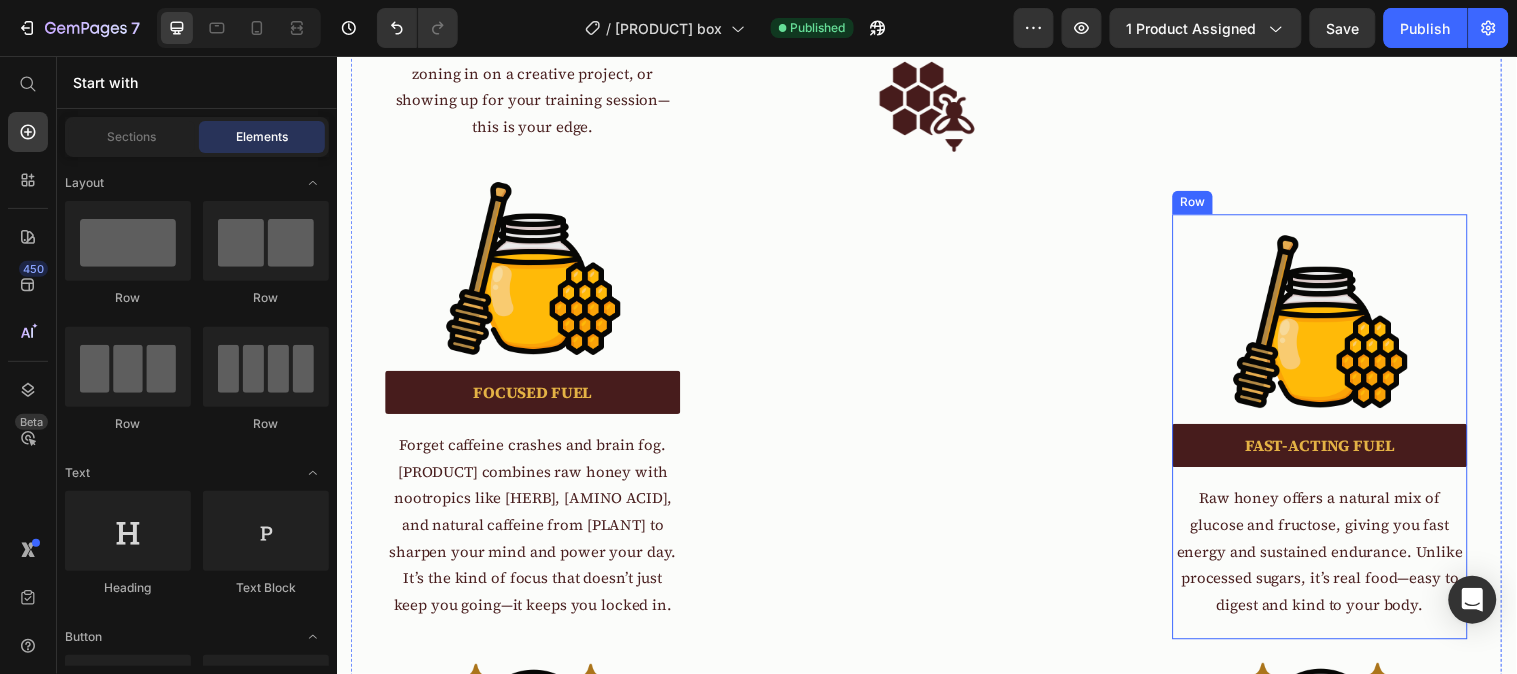 click on "Image [PRODUCT] Text block Raw honey offers a natural mix of glucose and fructose, giving you fast energy and sustained endurance. Unlike processed sugars, it’s real food—easy to digest and kind to your body. Text block Row   0" at bounding box center [1336, 432] 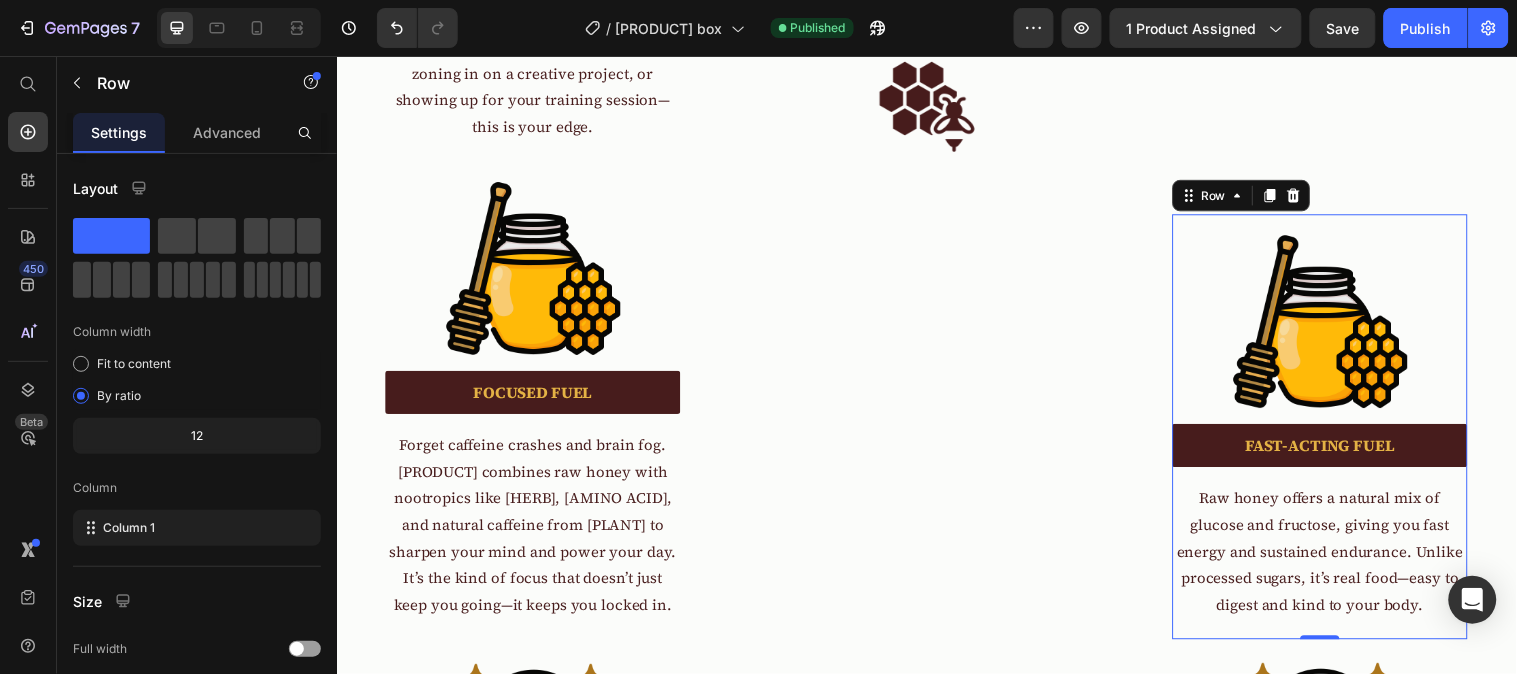 click on "Image [PRODUCT] Text block Raw honey offers a natural mix of glucose and fructose, giving you fast energy and sustained endurance. Unlike processed sugars, it’s real food—easy to digest and kind to your body. Text block Row   0" at bounding box center [1336, 432] 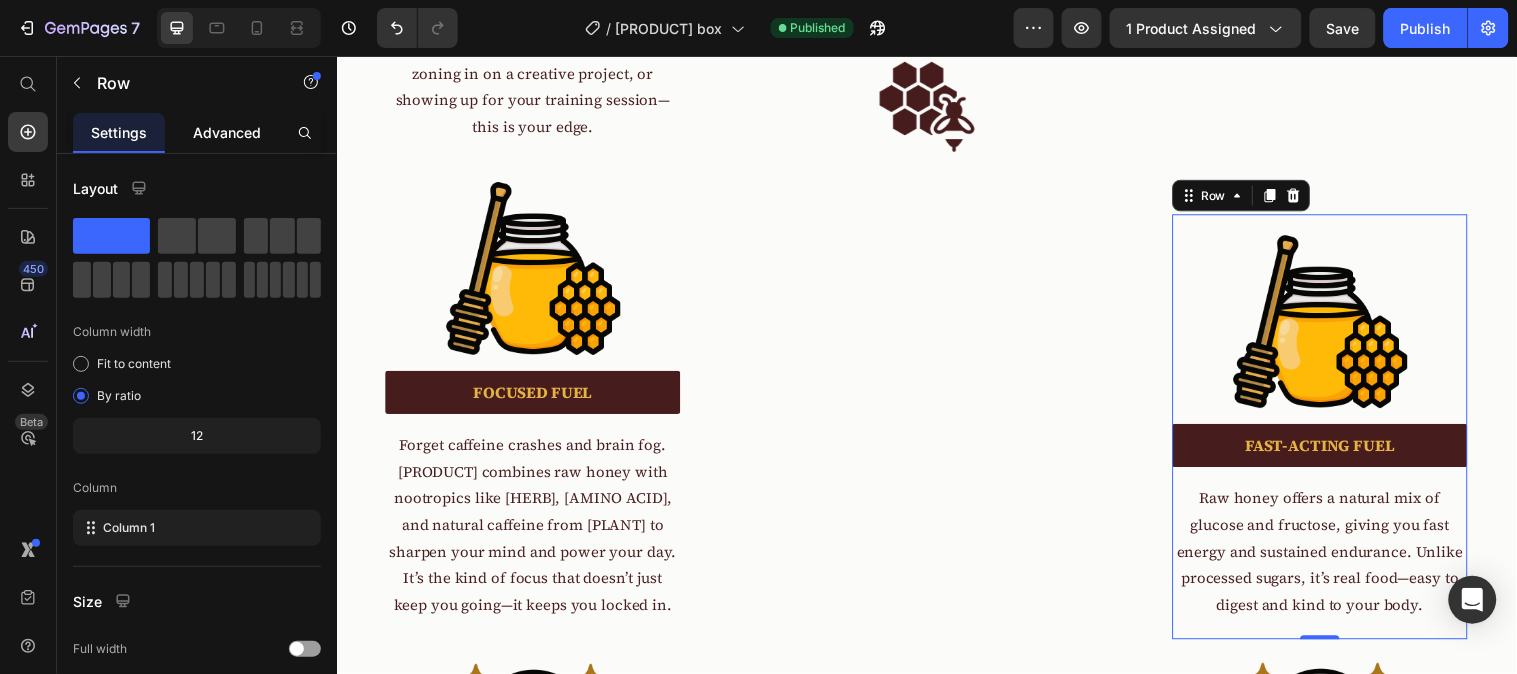 click on "Advanced" at bounding box center (227, 132) 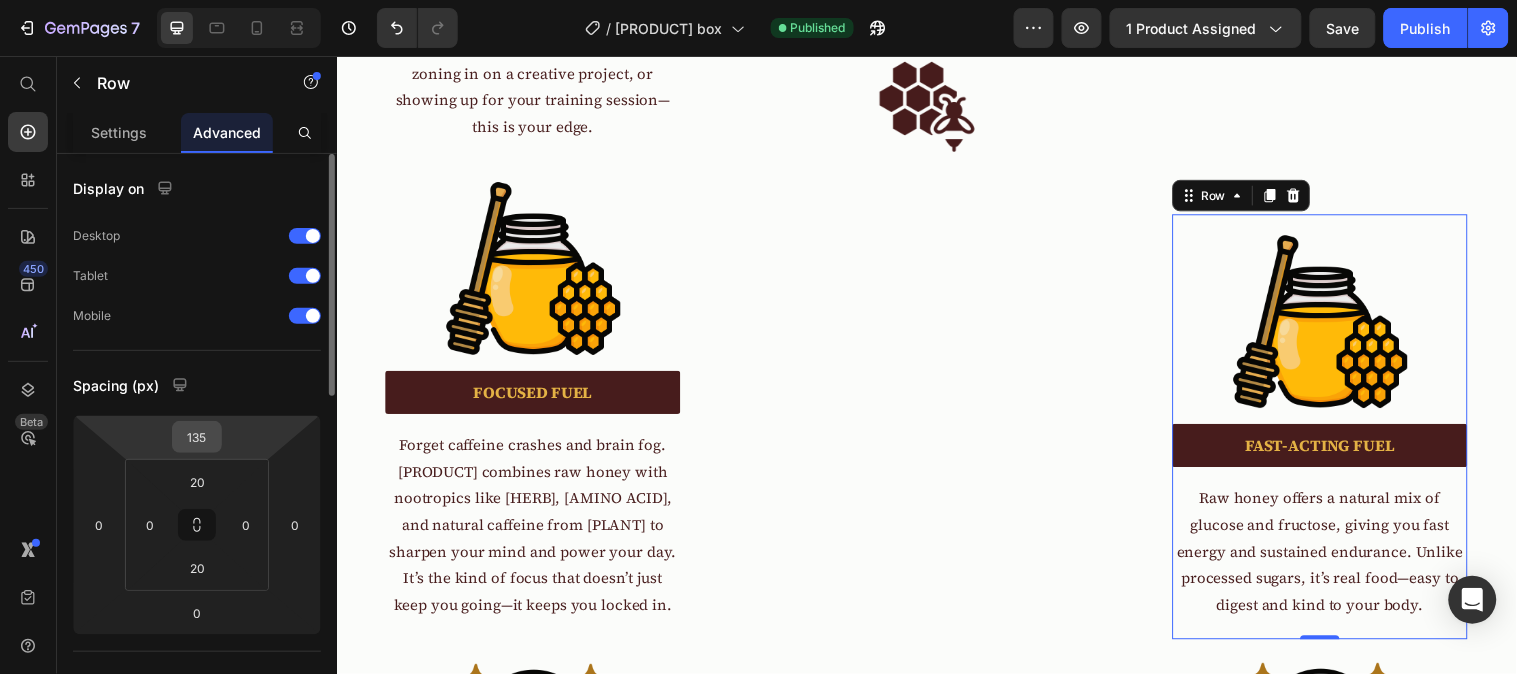 click on "135" at bounding box center [197, 437] 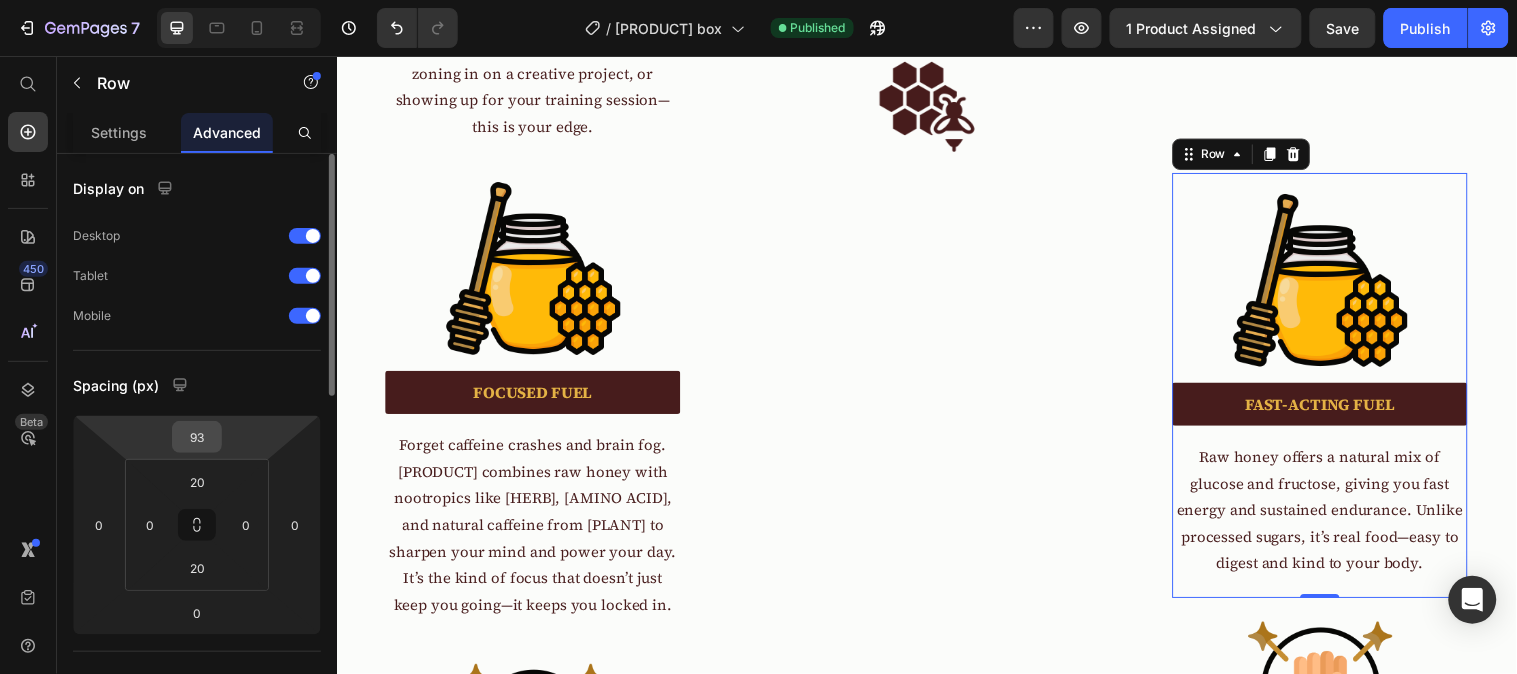 click on "93" at bounding box center [197, 437] 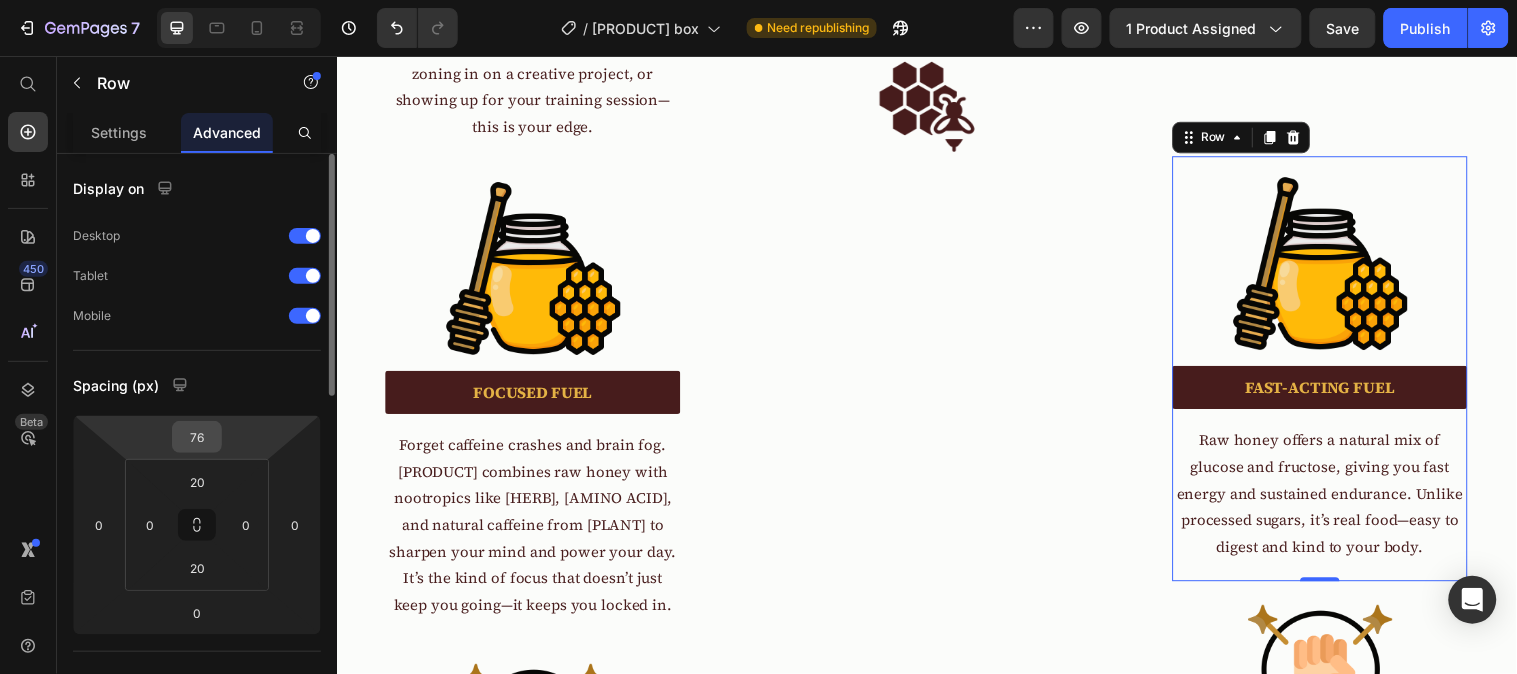click on "76" at bounding box center (197, 437) 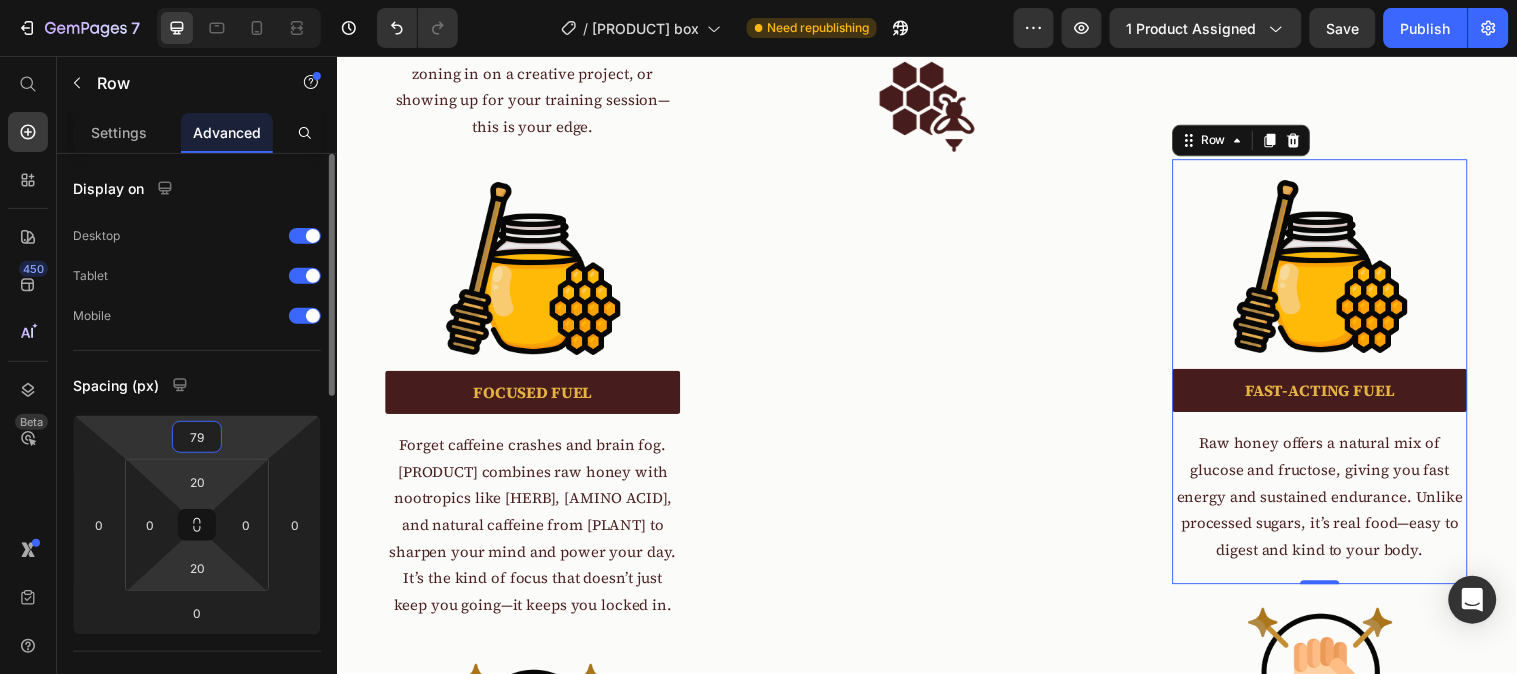 type on "80" 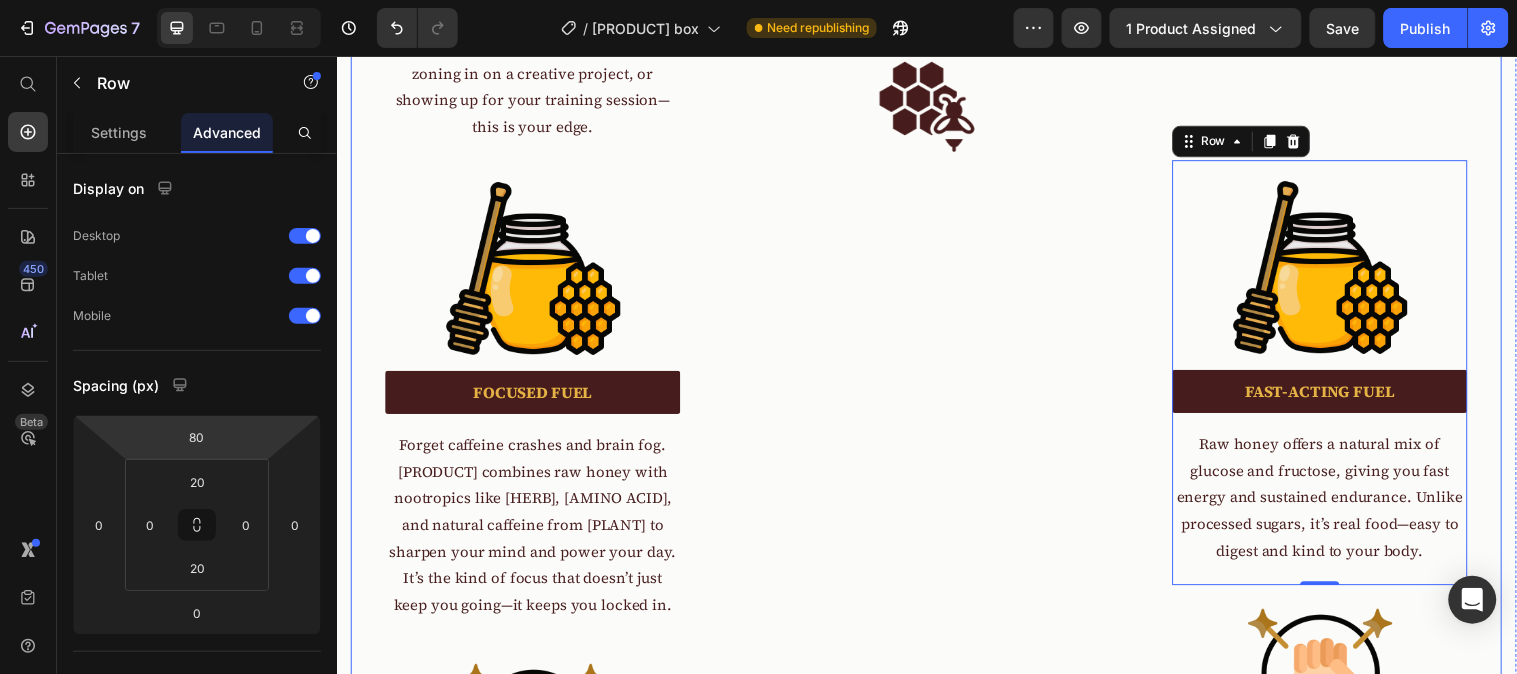 click on "Image Image" at bounding box center [936, 864] 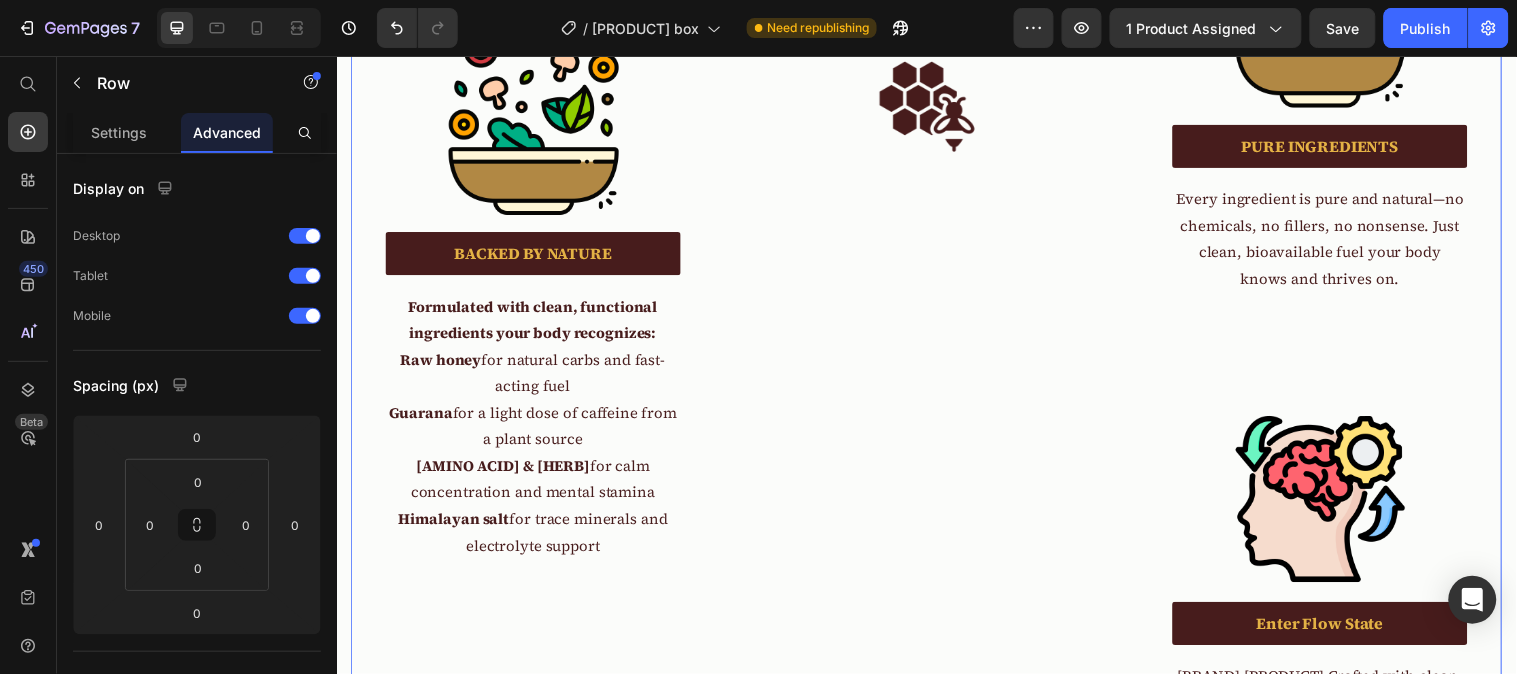 scroll, scrollTop: 3871, scrollLeft: 0, axis: vertical 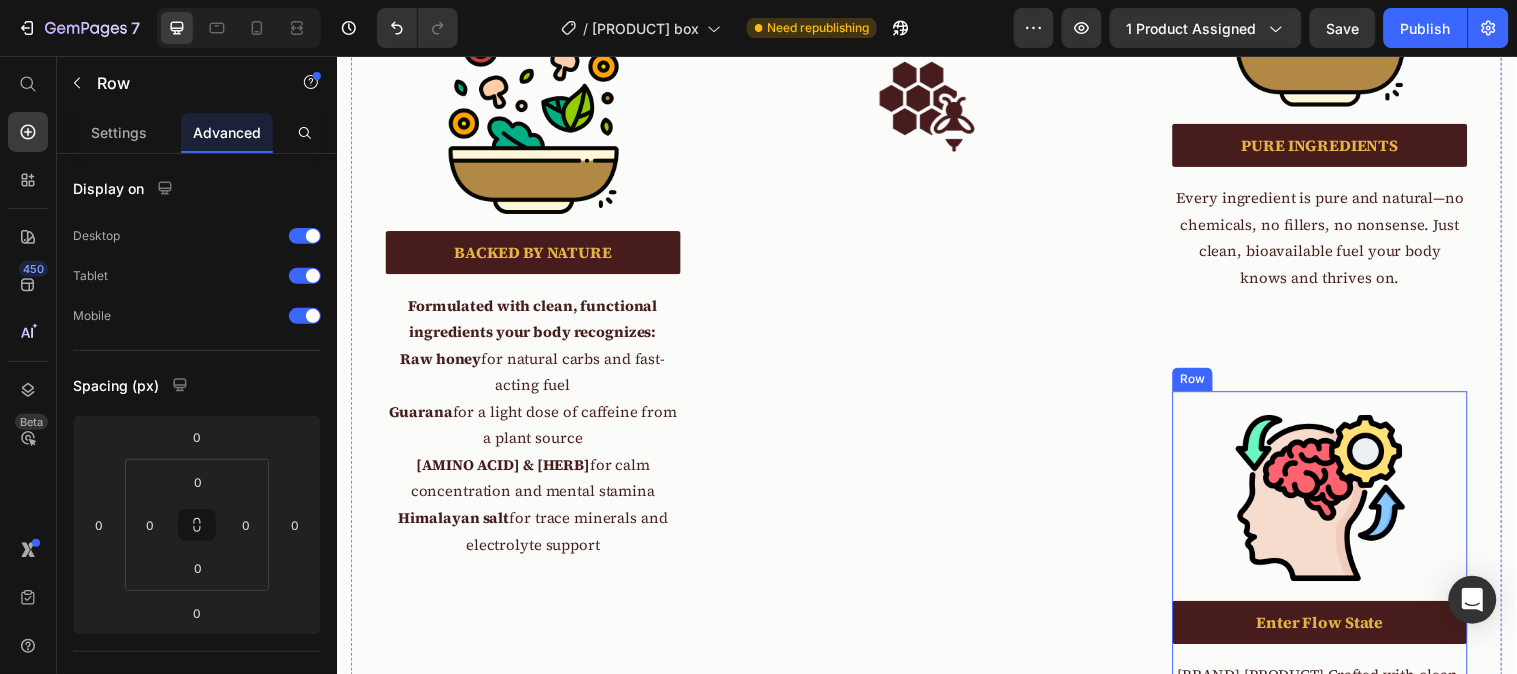 click on "Image [PRODUCT] Text block Unlock your full potential with [BRAND] [PRODUCT]. Crafted with clean, plant-based ingredients, it delivers smooth, sustained energy to help you focus, move, and perform at your best. No jitters, no crash—just clarity, endurance, and balance. Perfect for entering the flow state in any workout or mindful practice. Text block Row" at bounding box center (1336, 652) 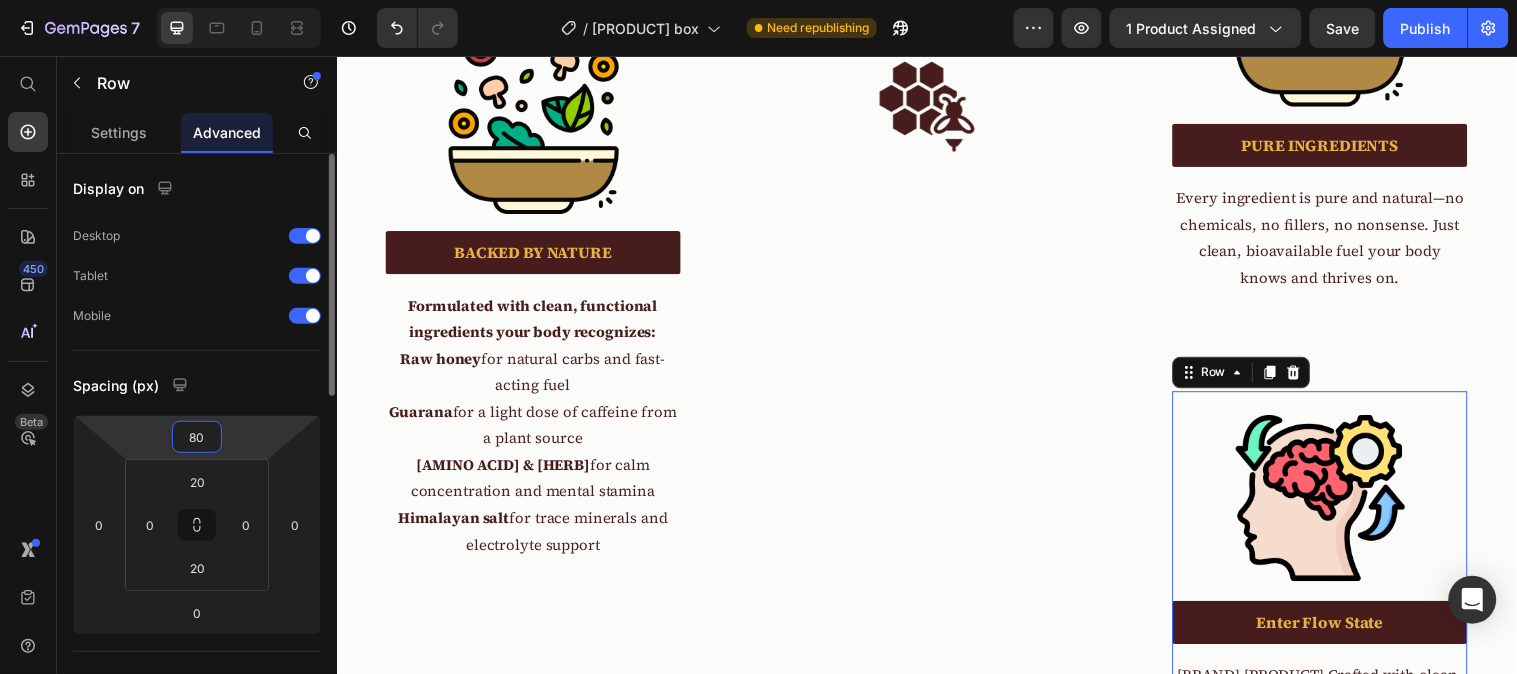 click on "80" at bounding box center (197, 437) 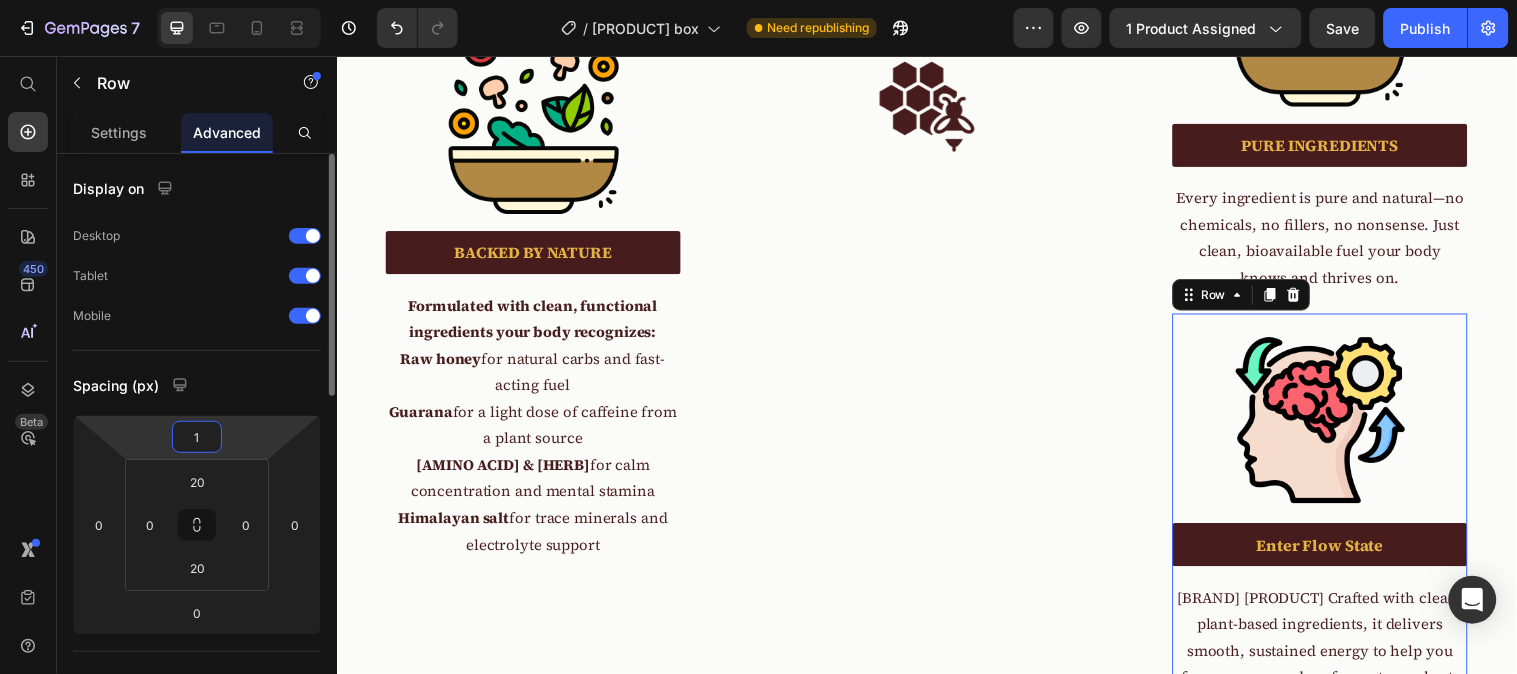 type on "0" 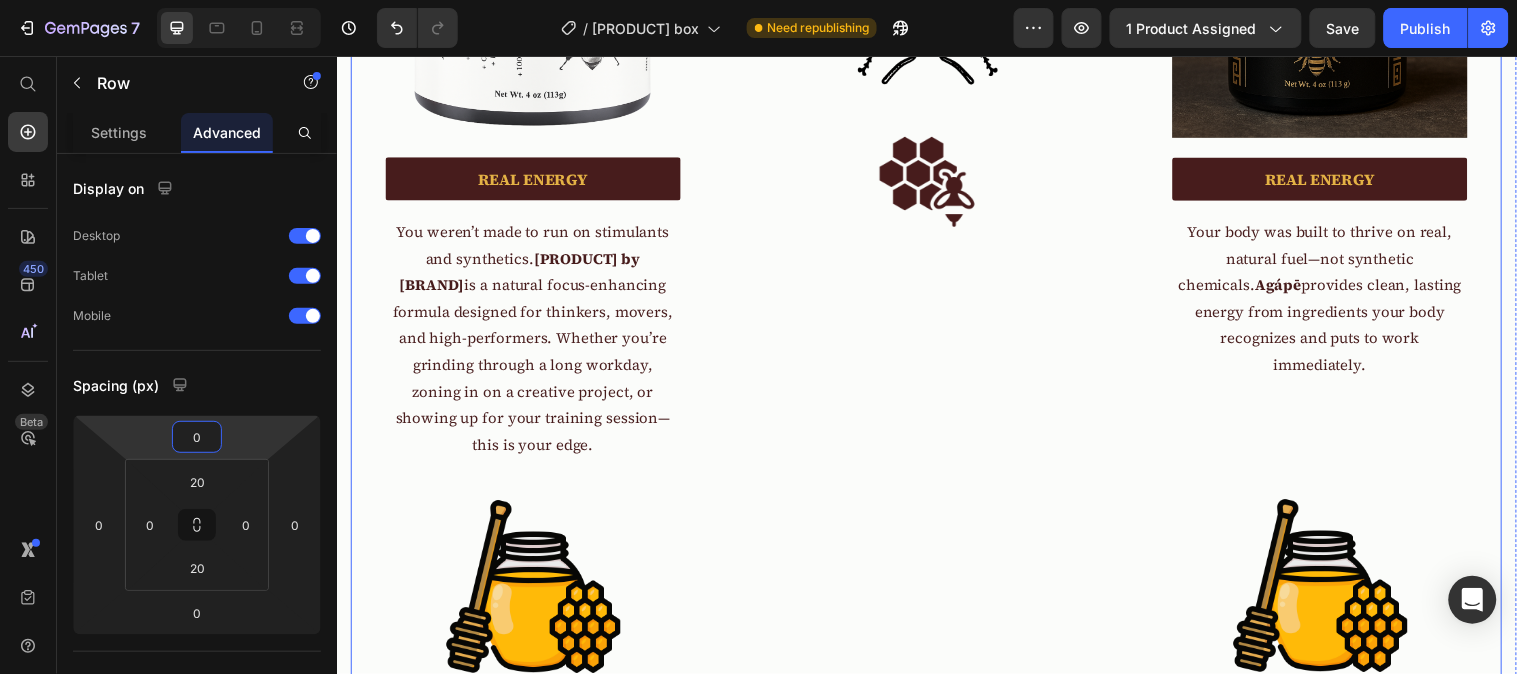 scroll, scrollTop: 2426, scrollLeft: 0, axis: vertical 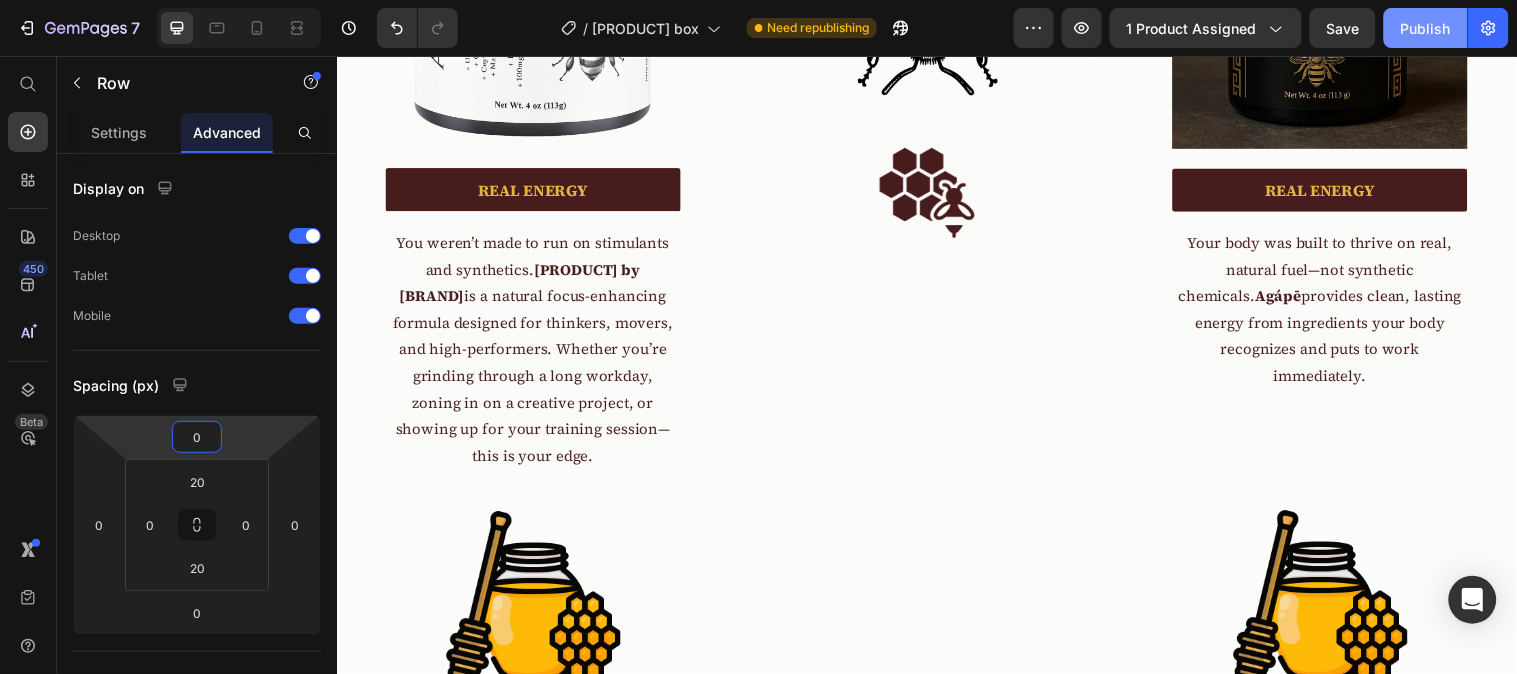 click on "Publish" at bounding box center (1426, 28) 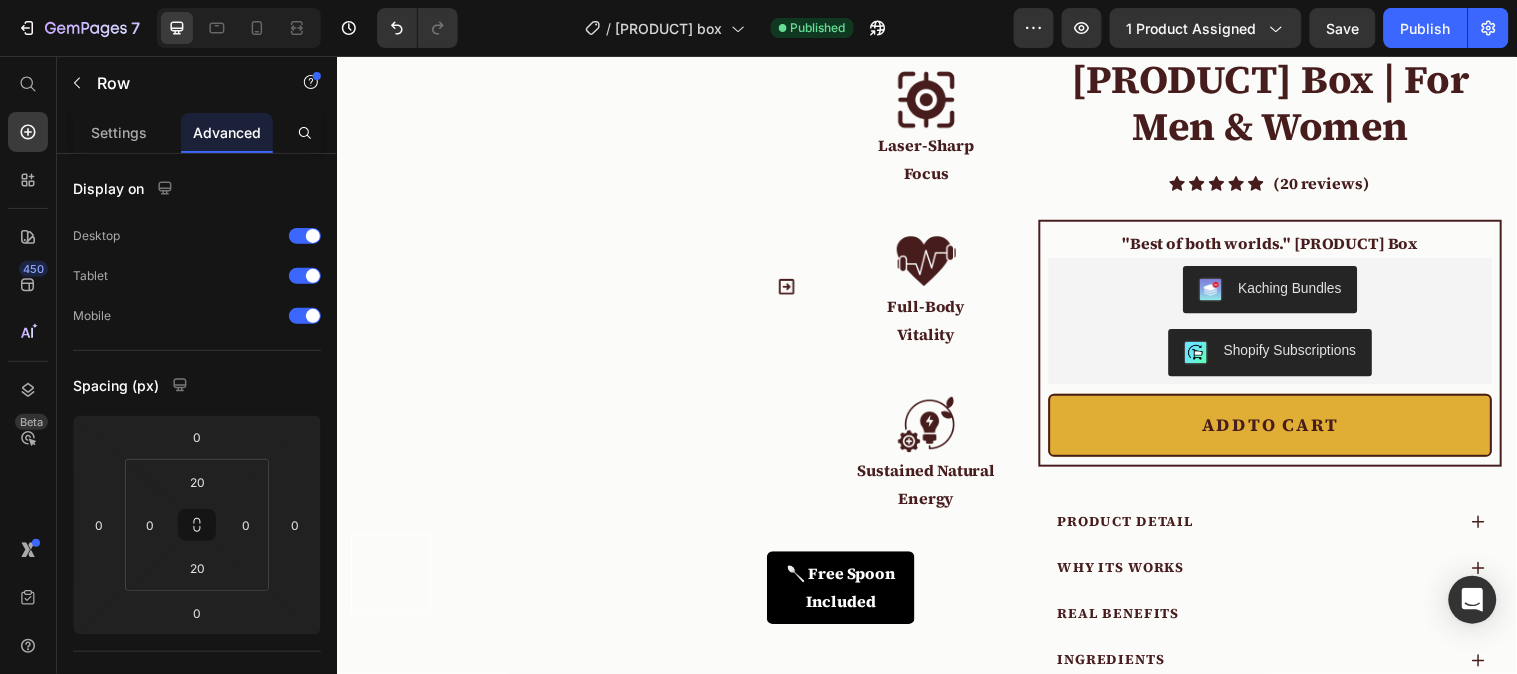 scroll, scrollTop: 0, scrollLeft: 0, axis: both 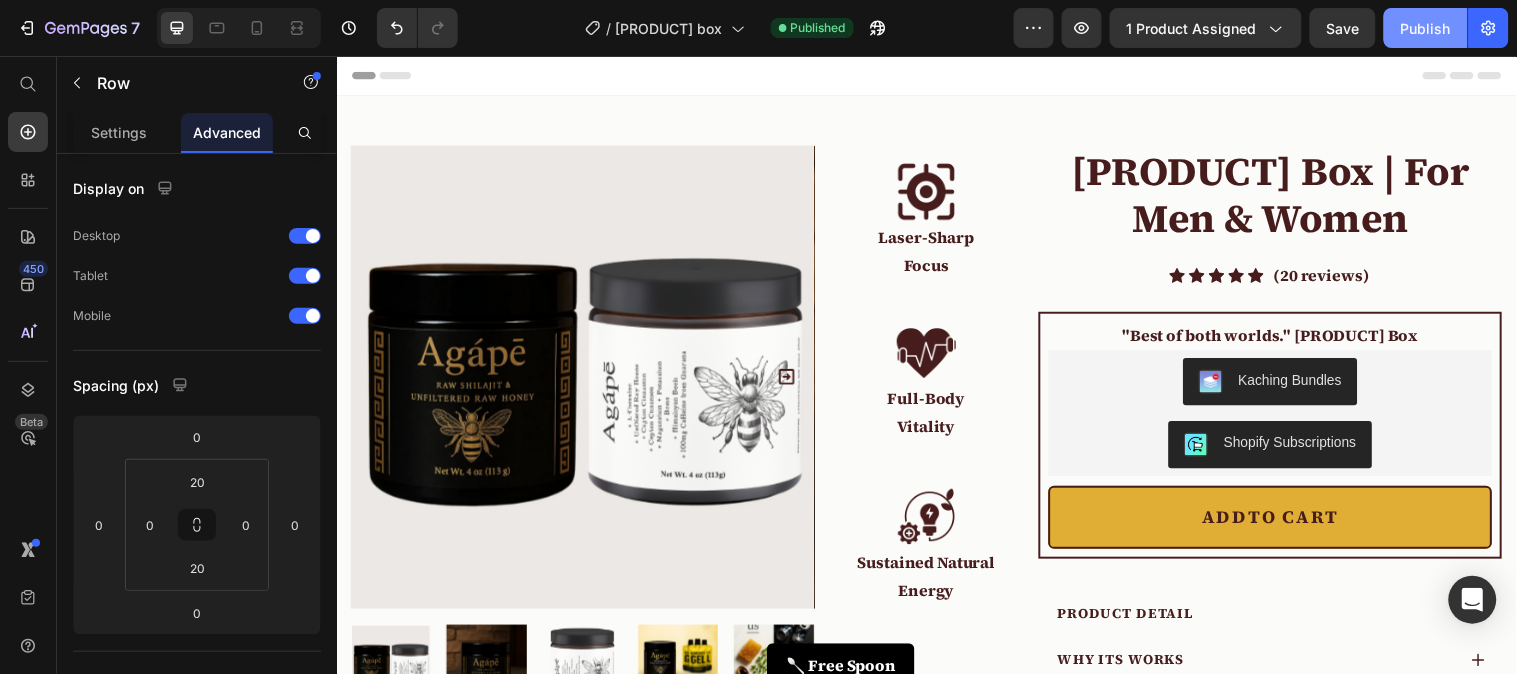 click on "Publish" at bounding box center (1426, 28) 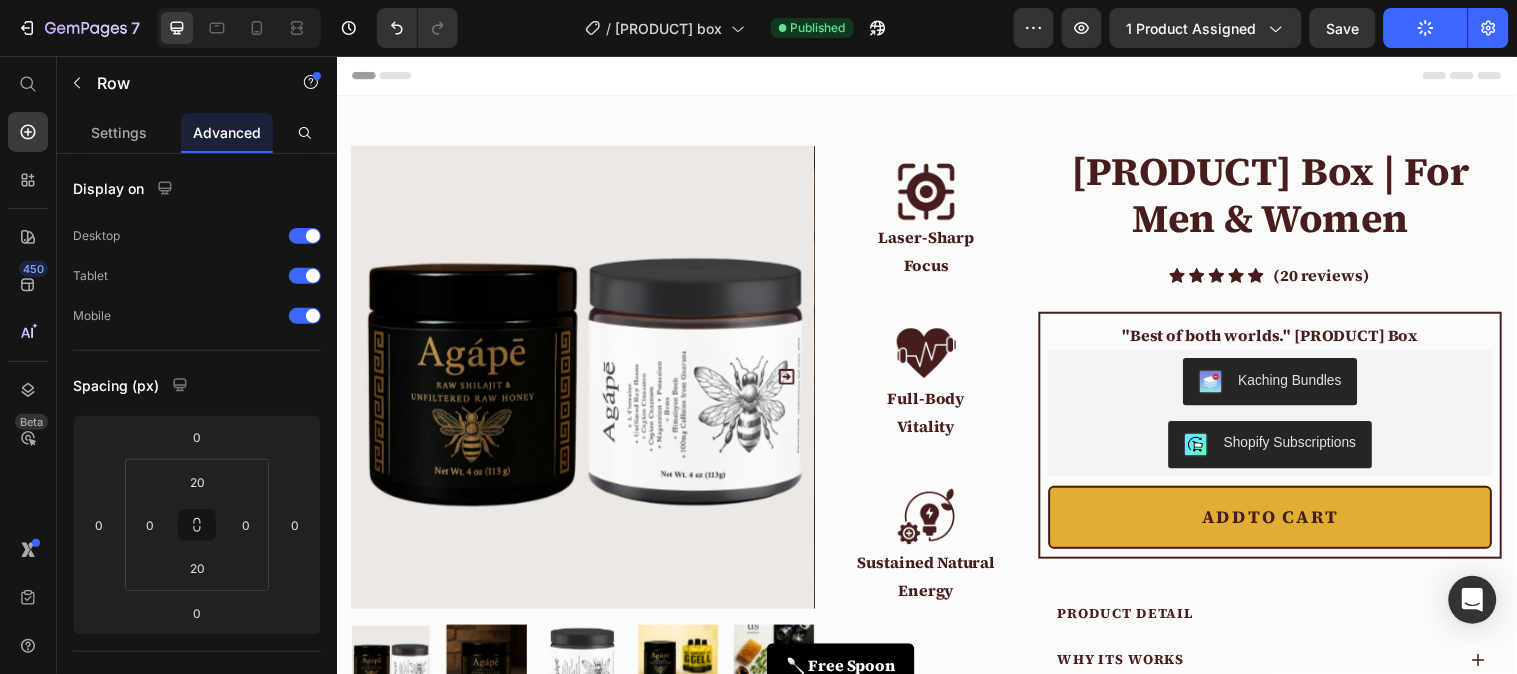 scroll, scrollTop: 555, scrollLeft: 0, axis: vertical 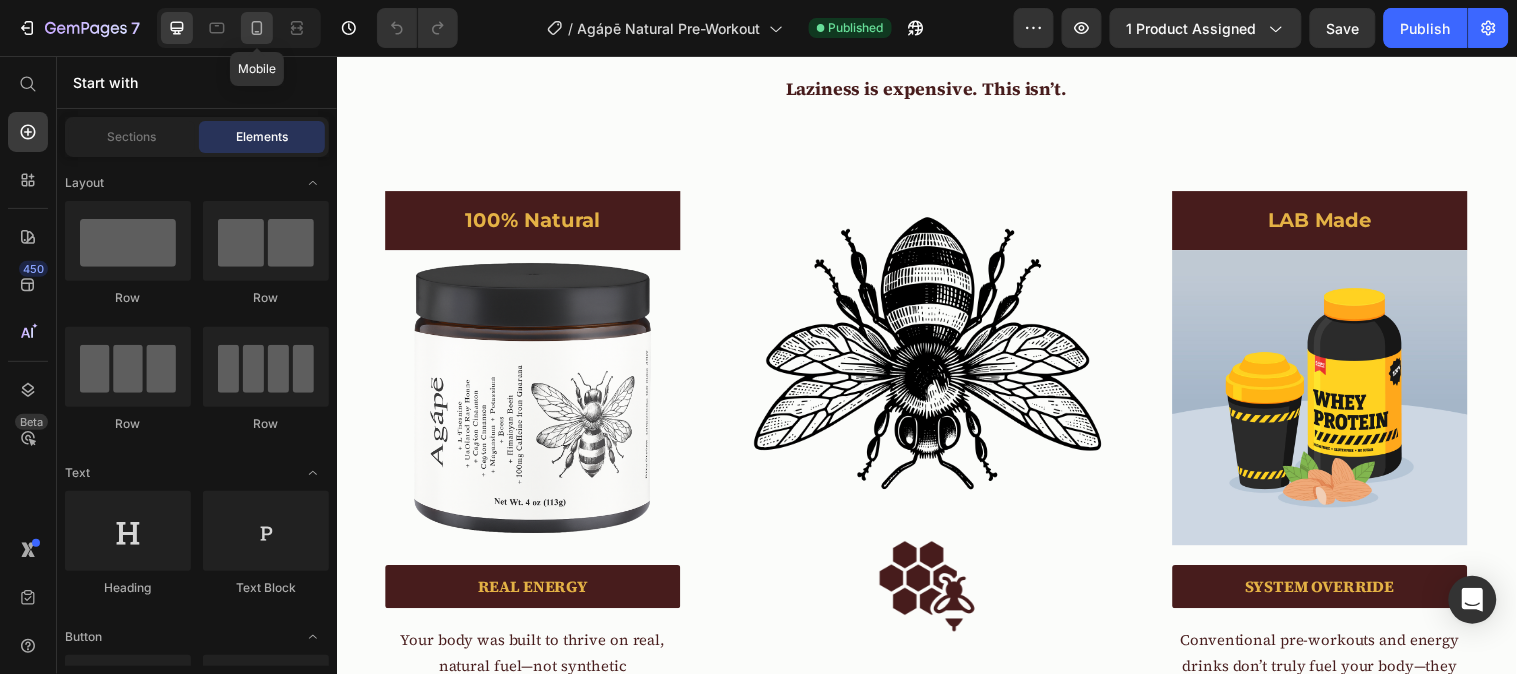 click 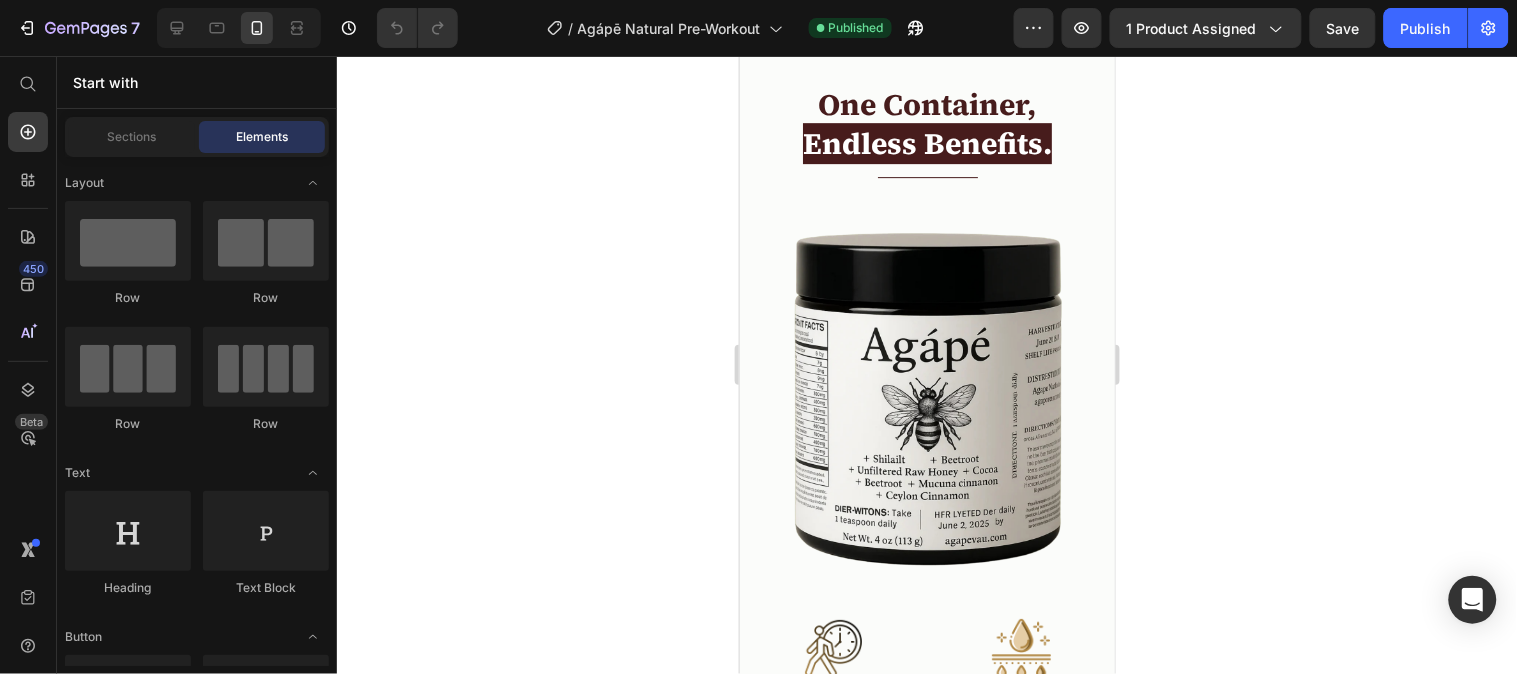 scroll, scrollTop: 1715, scrollLeft: 0, axis: vertical 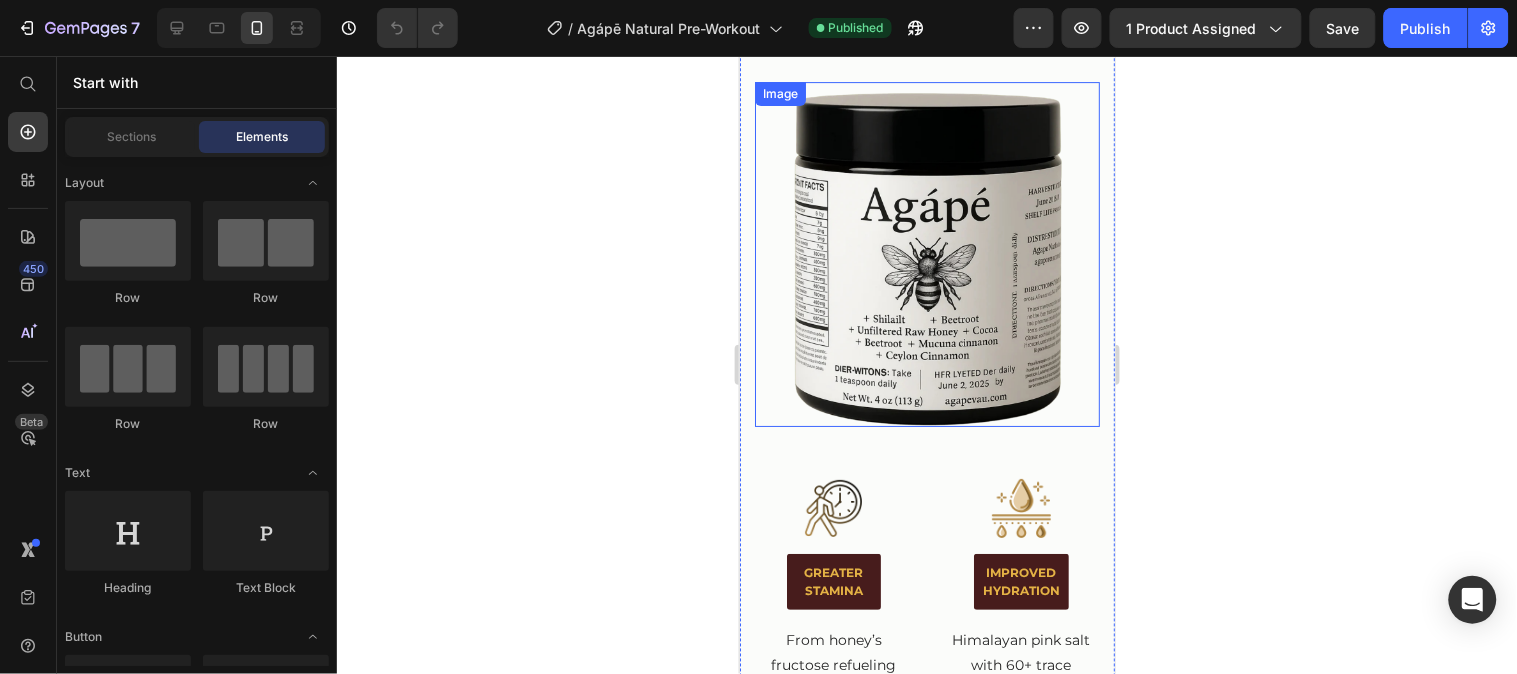 click at bounding box center [926, 253] 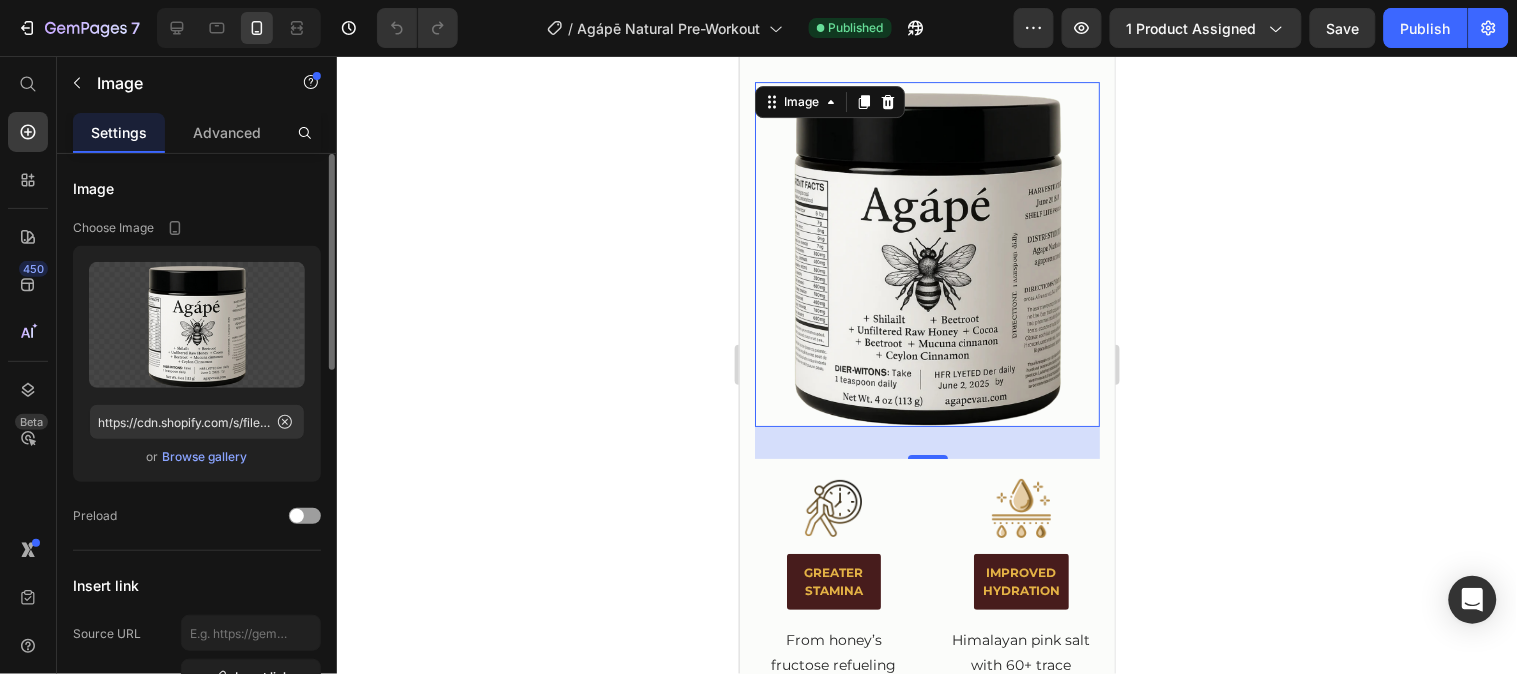 click on "Browse gallery" at bounding box center [205, 457] 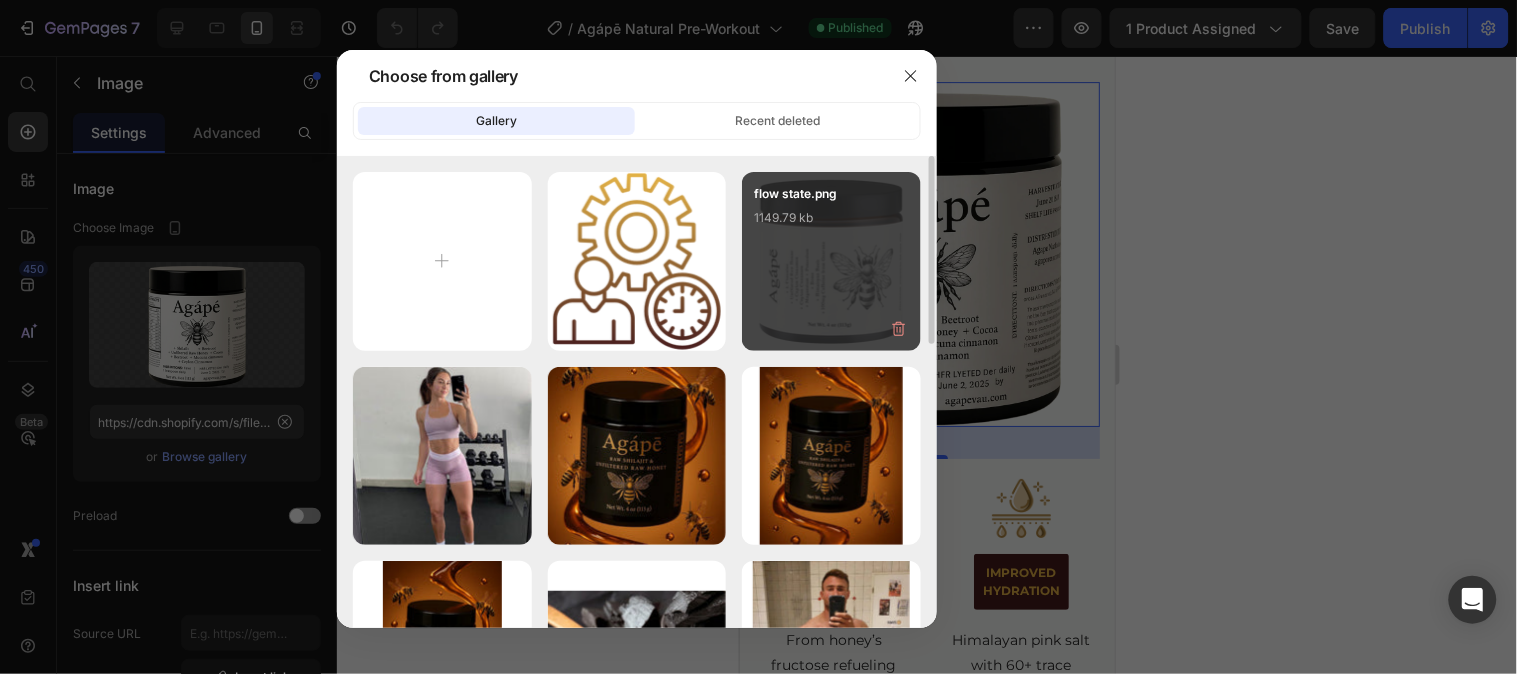 click on "flow state.png 1149.79 kb" at bounding box center [831, 224] 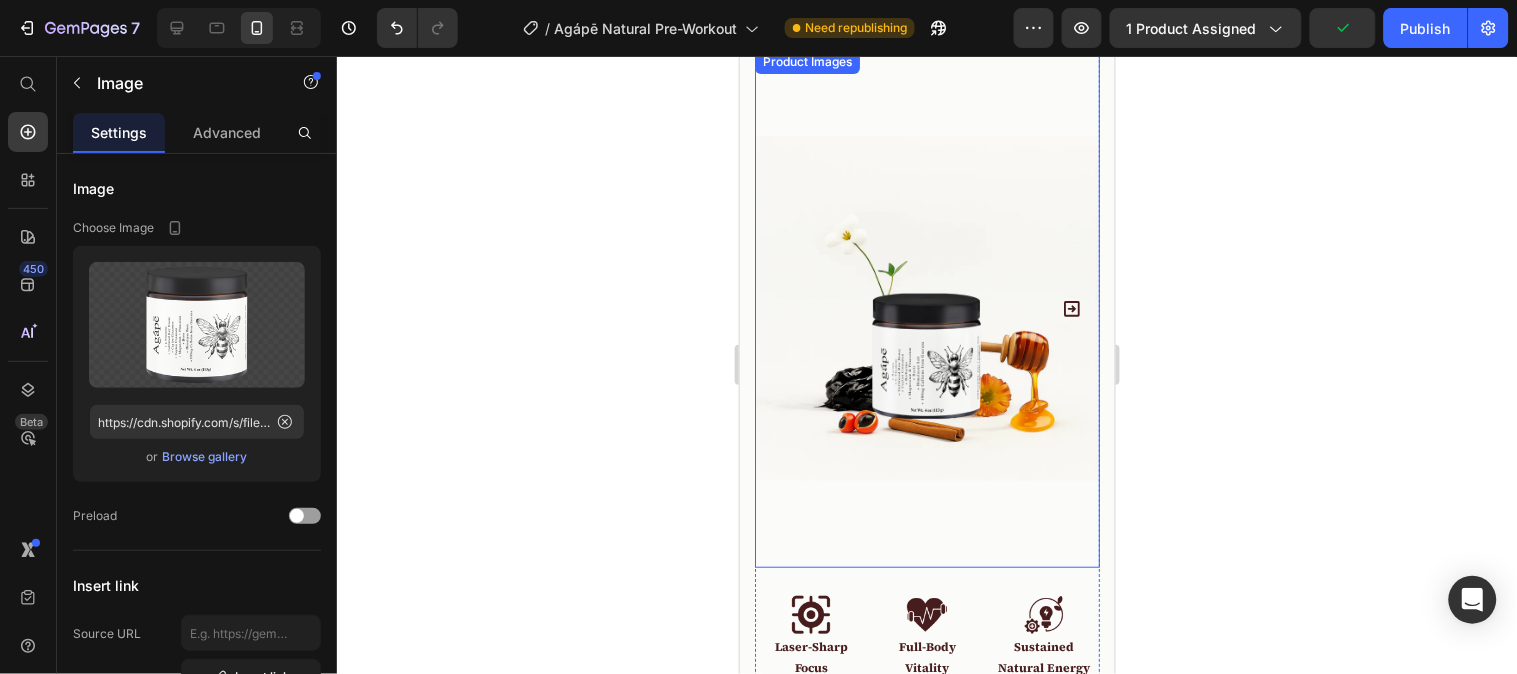 scroll, scrollTop: 0, scrollLeft: 0, axis: both 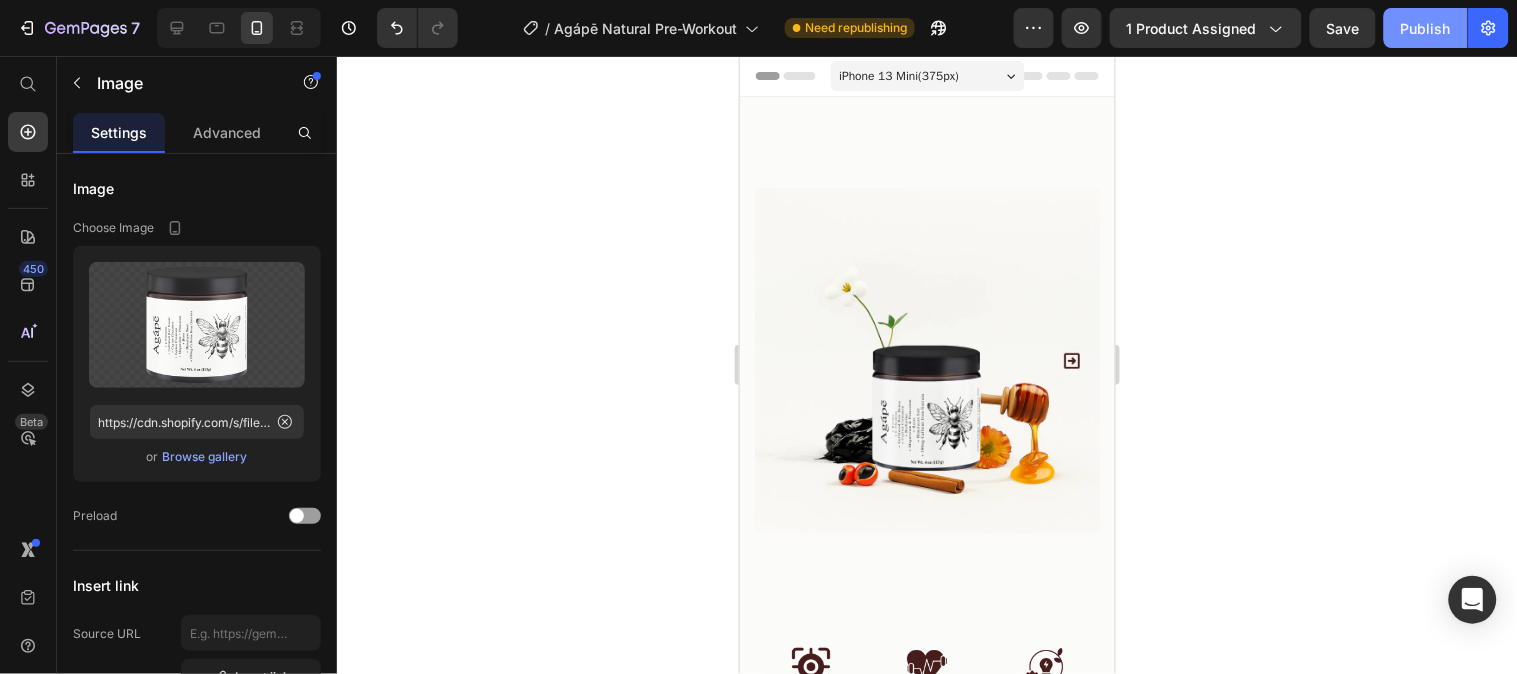 click on "Publish" at bounding box center (1426, 28) 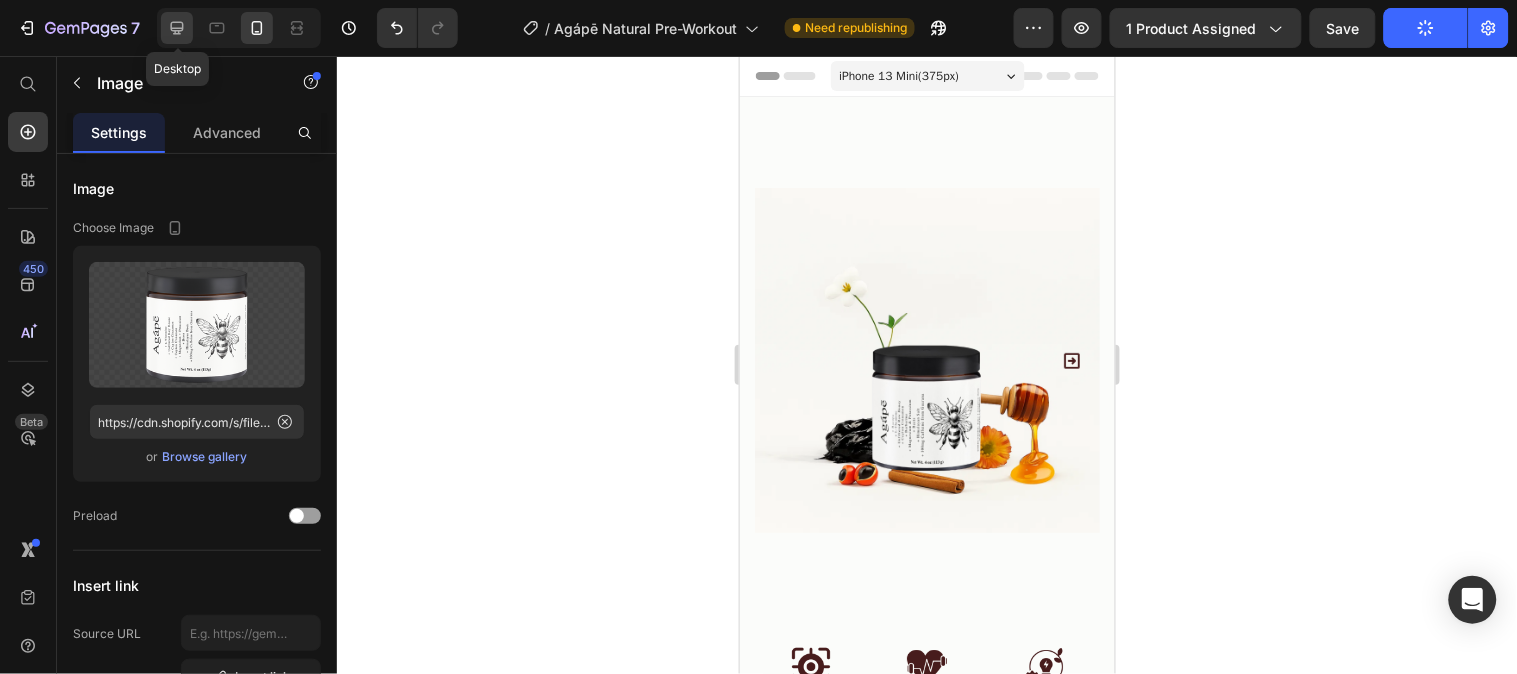click 